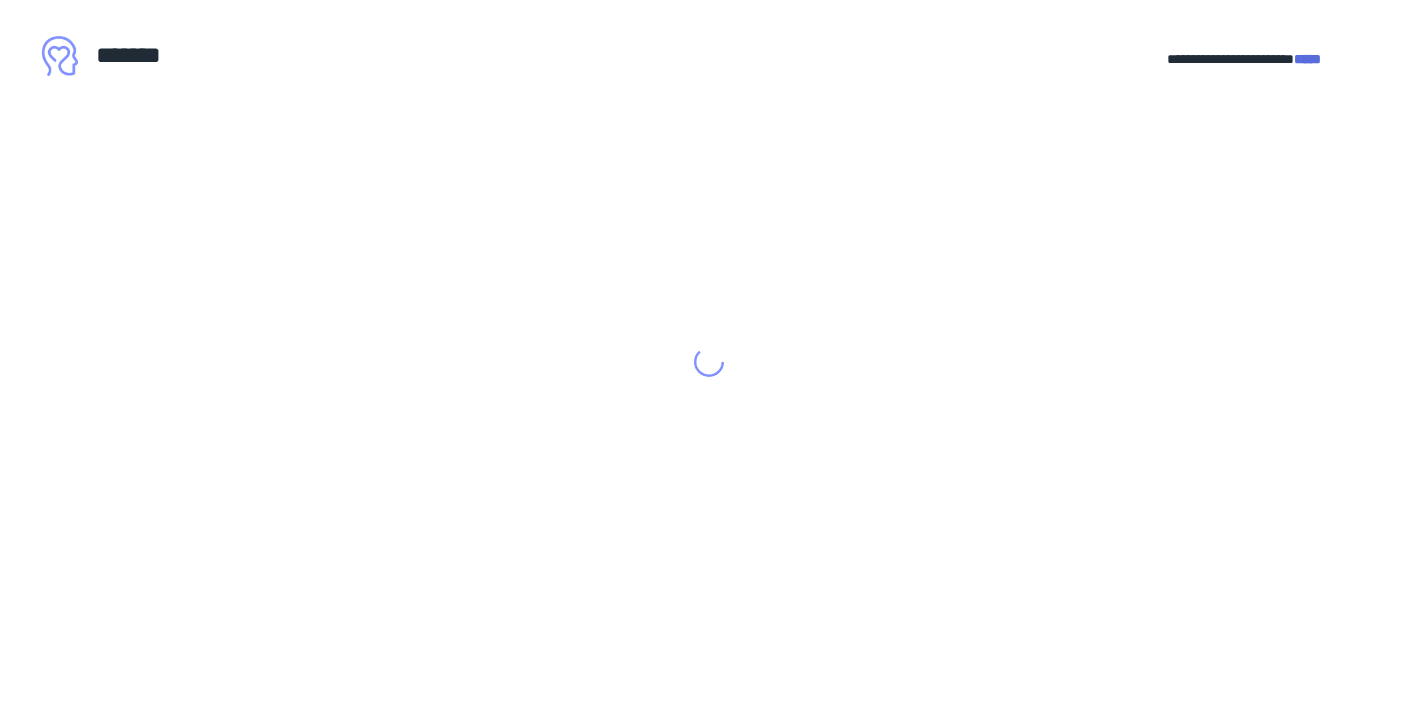 scroll, scrollTop: 0, scrollLeft: 0, axis: both 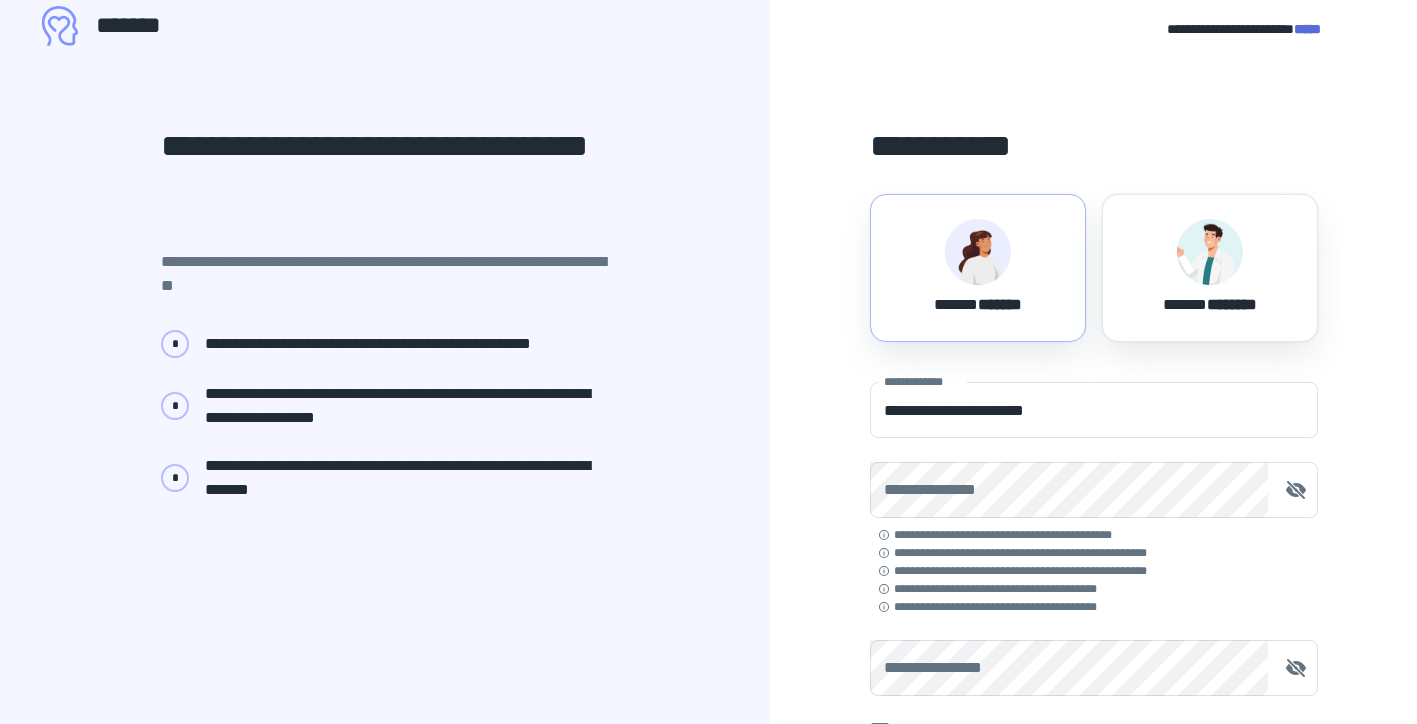 click at bounding box center (978, 252) 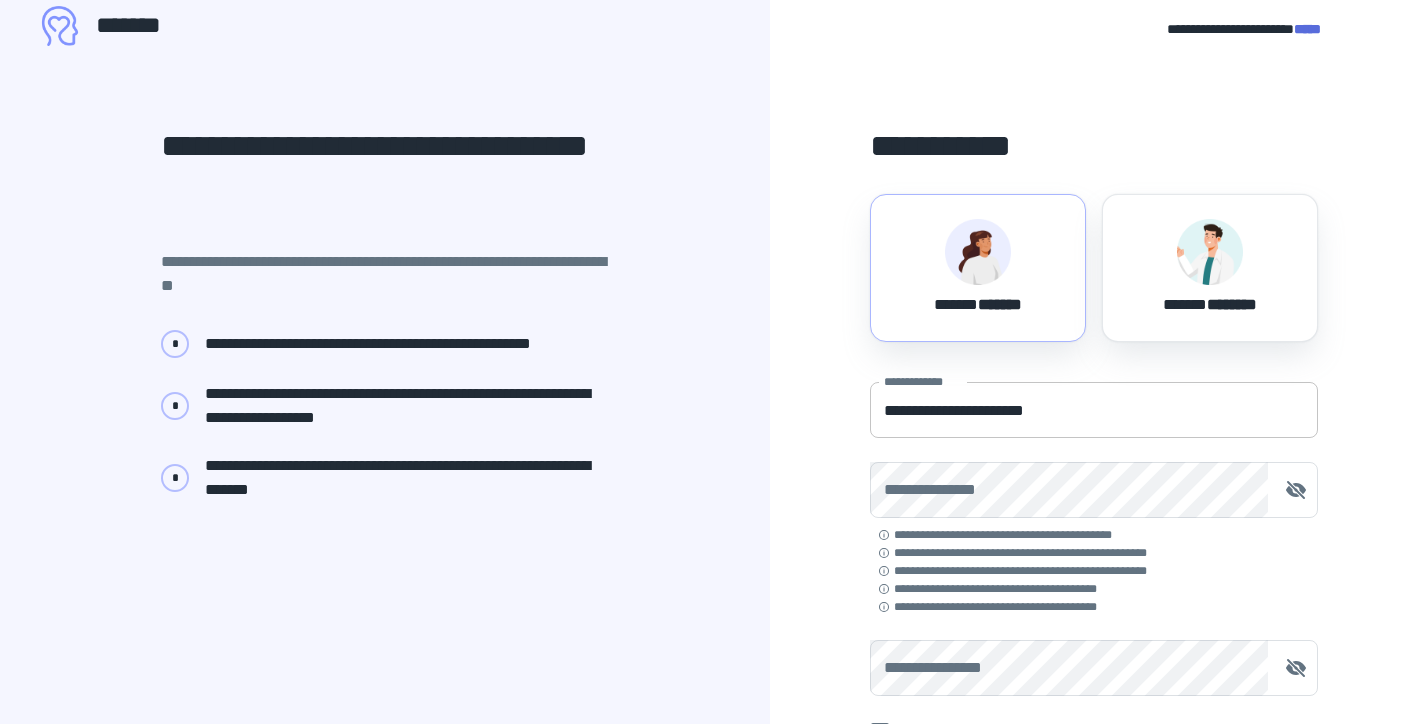 scroll, scrollTop: 81, scrollLeft: 0, axis: vertical 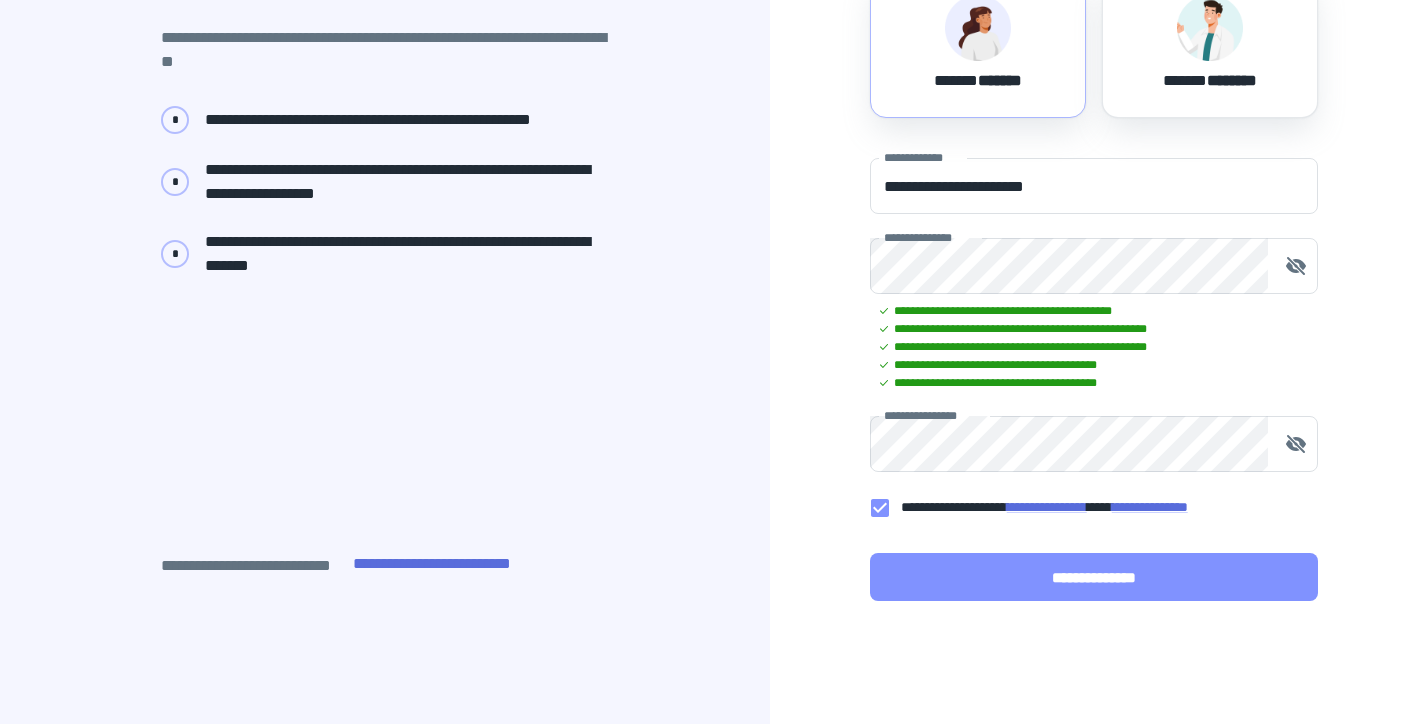 click on "**********" at bounding box center [1094, 577] 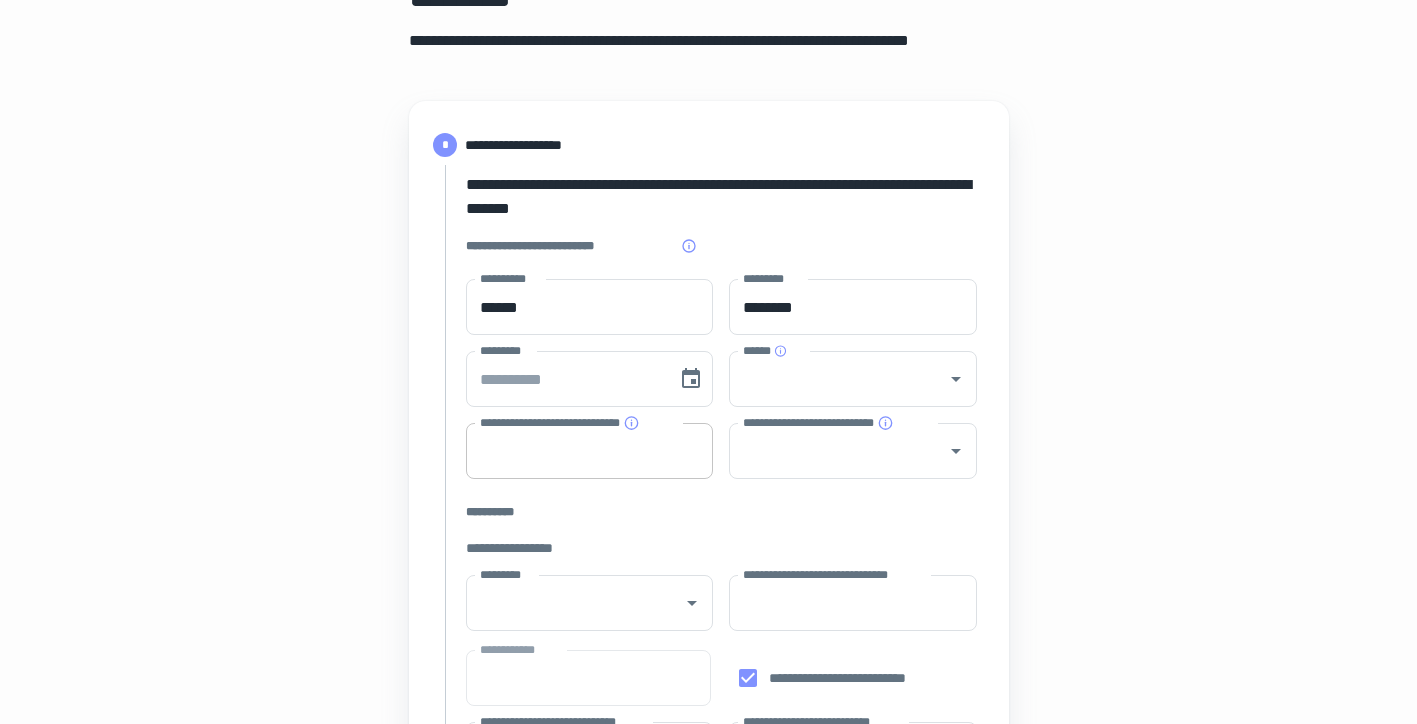 scroll, scrollTop: 157, scrollLeft: 0, axis: vertical 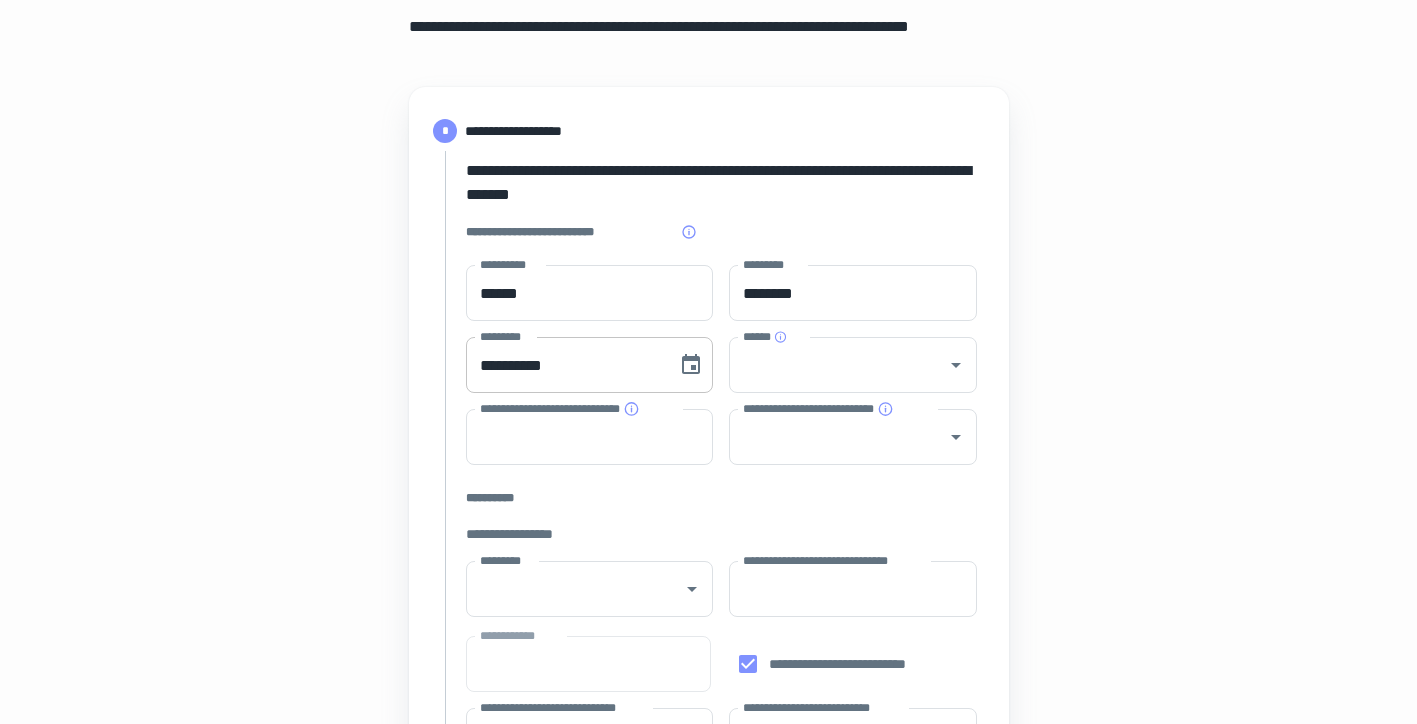 click on "**********" at bounding box center (565, 365) 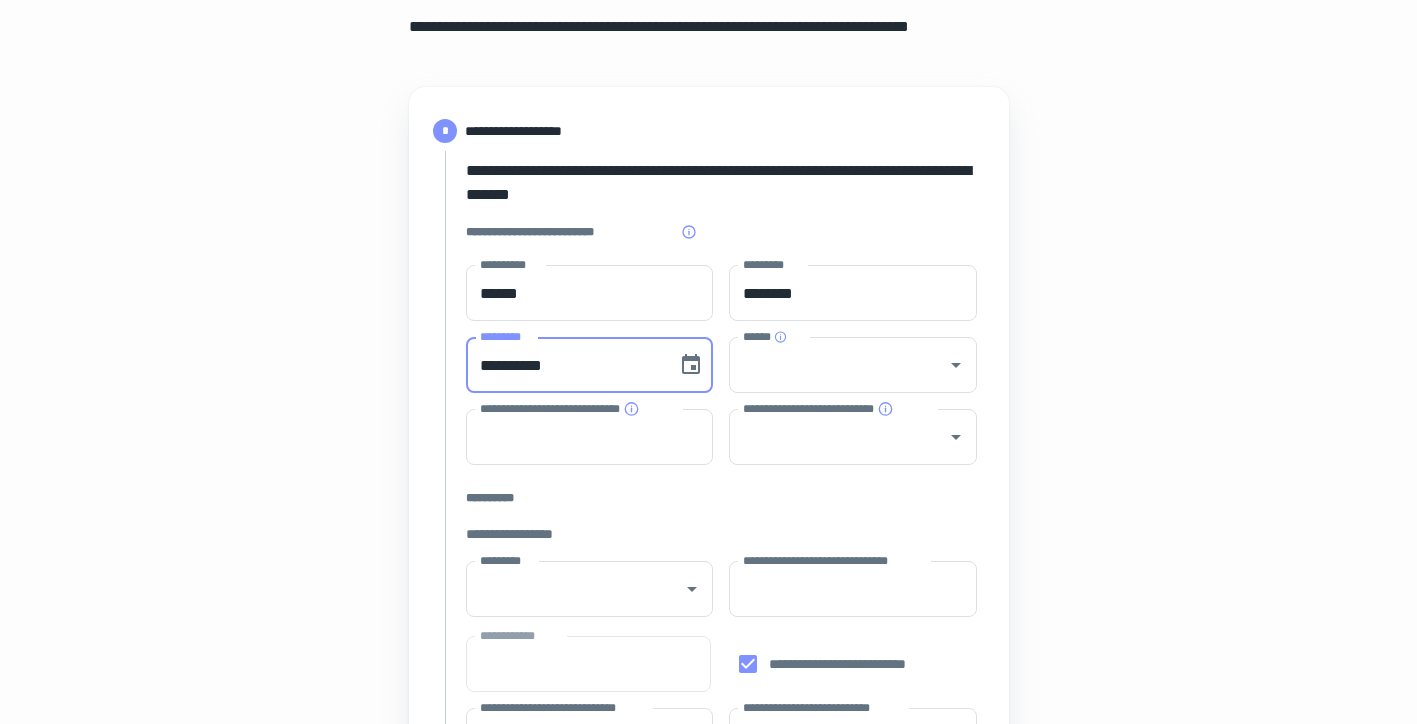 type on "**********" 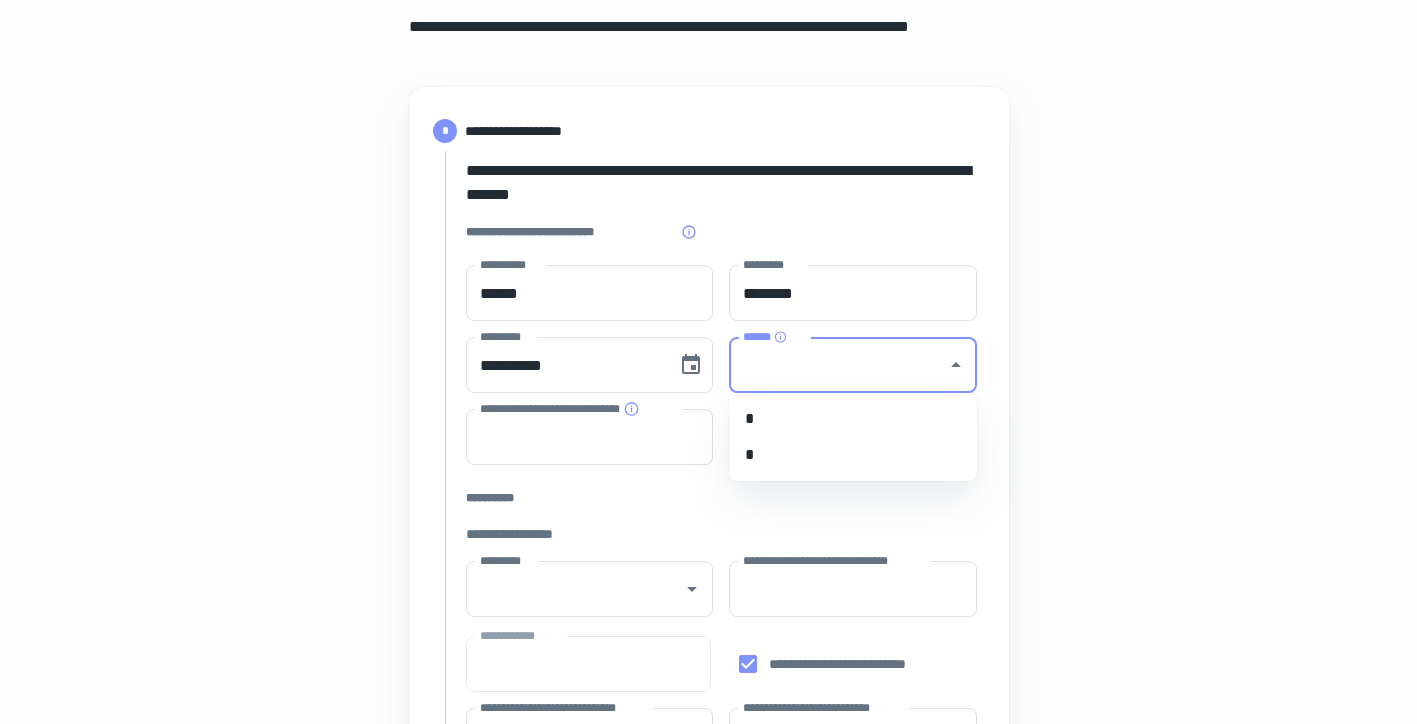 click on "******" at bounding box center (838, 365) 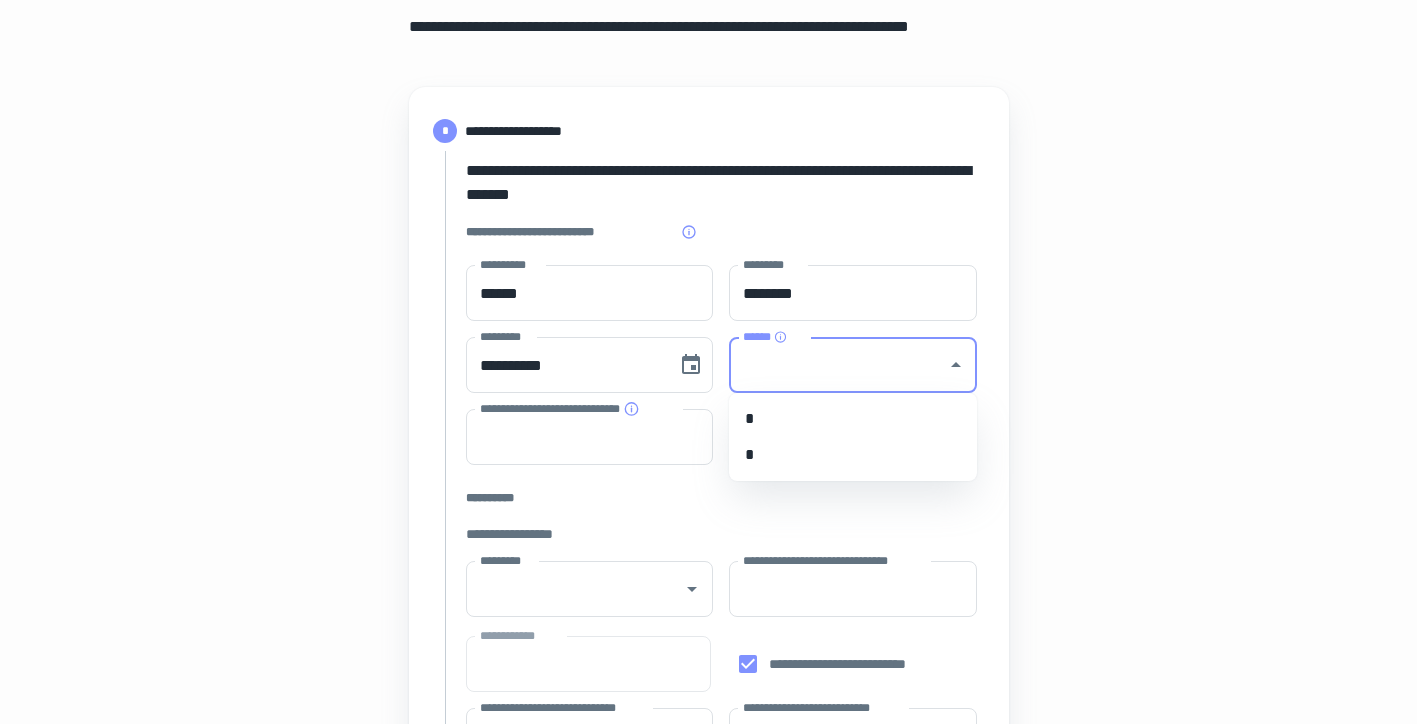 click on "*" at bounding box center [853, 455] 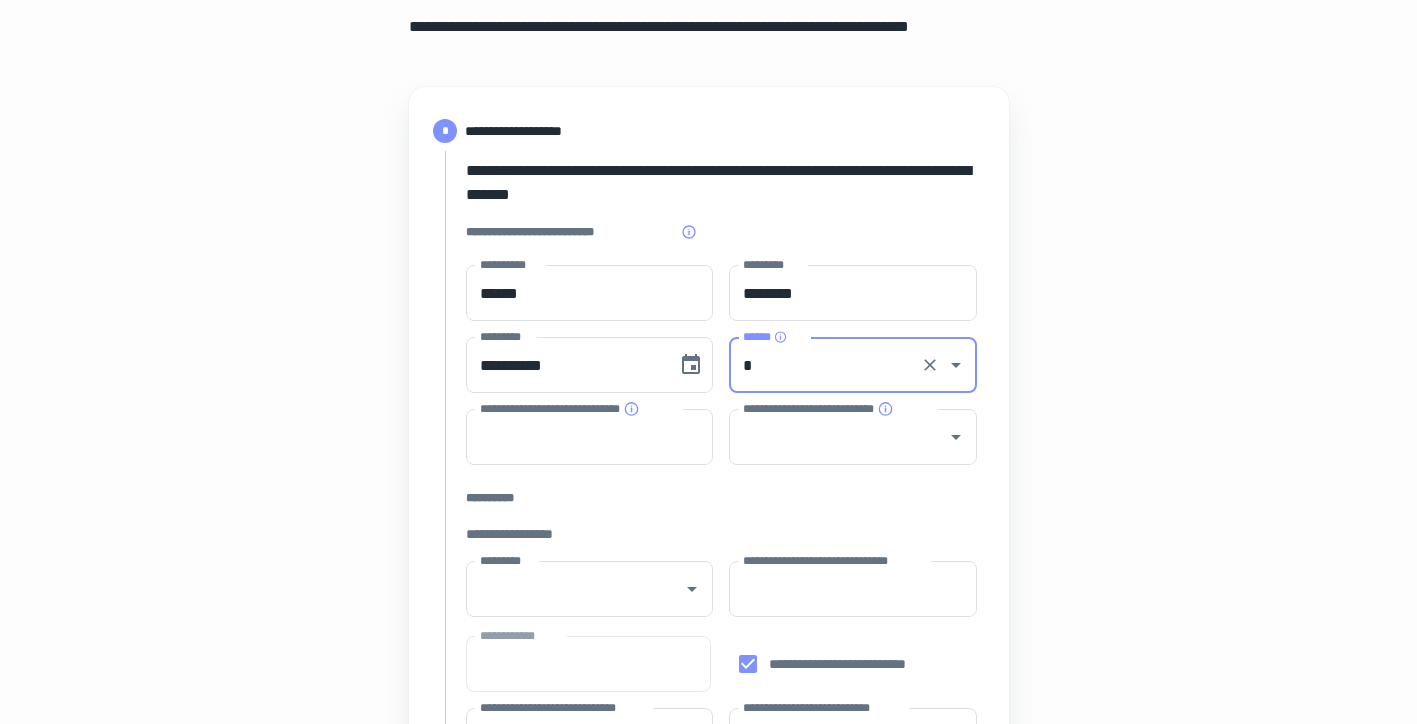 scroll, scrollTop: 182, scrollLeft: 0, axis: vertical 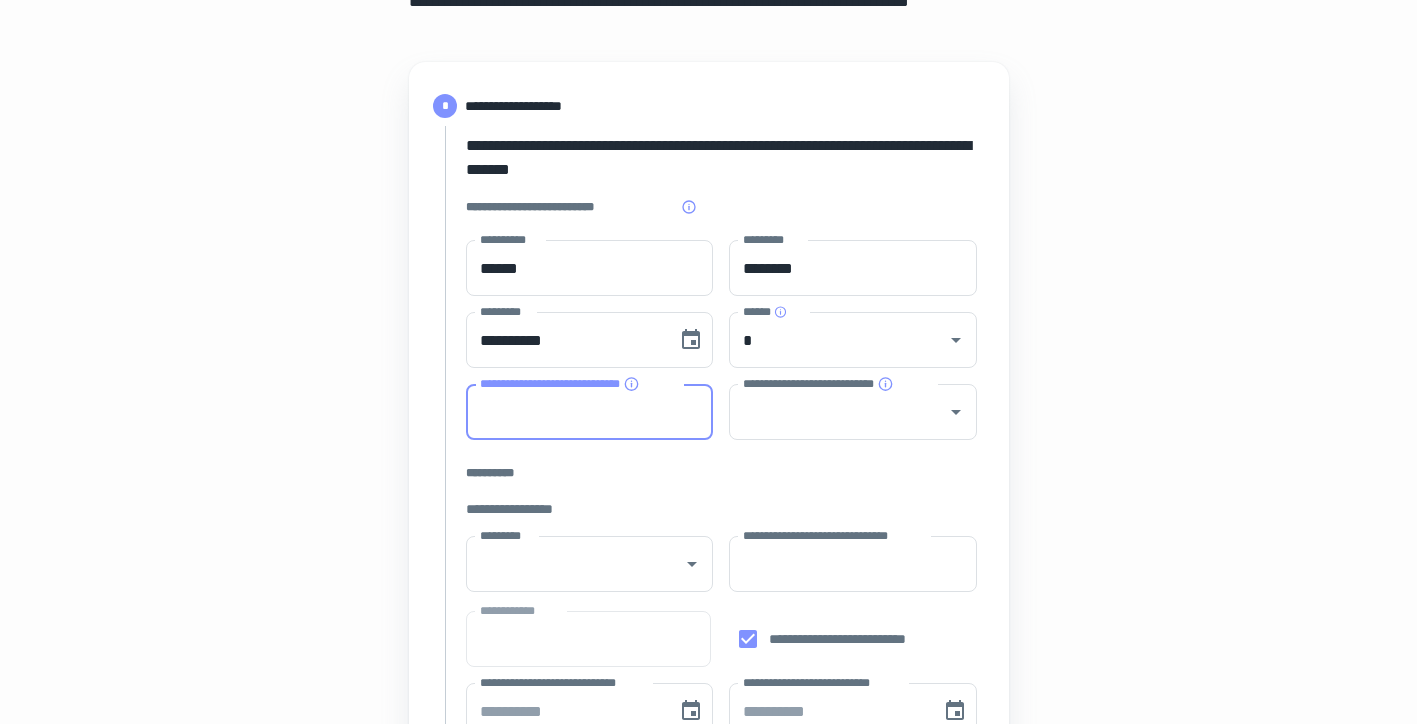 click on "**********" at bounding box center (590, 412) 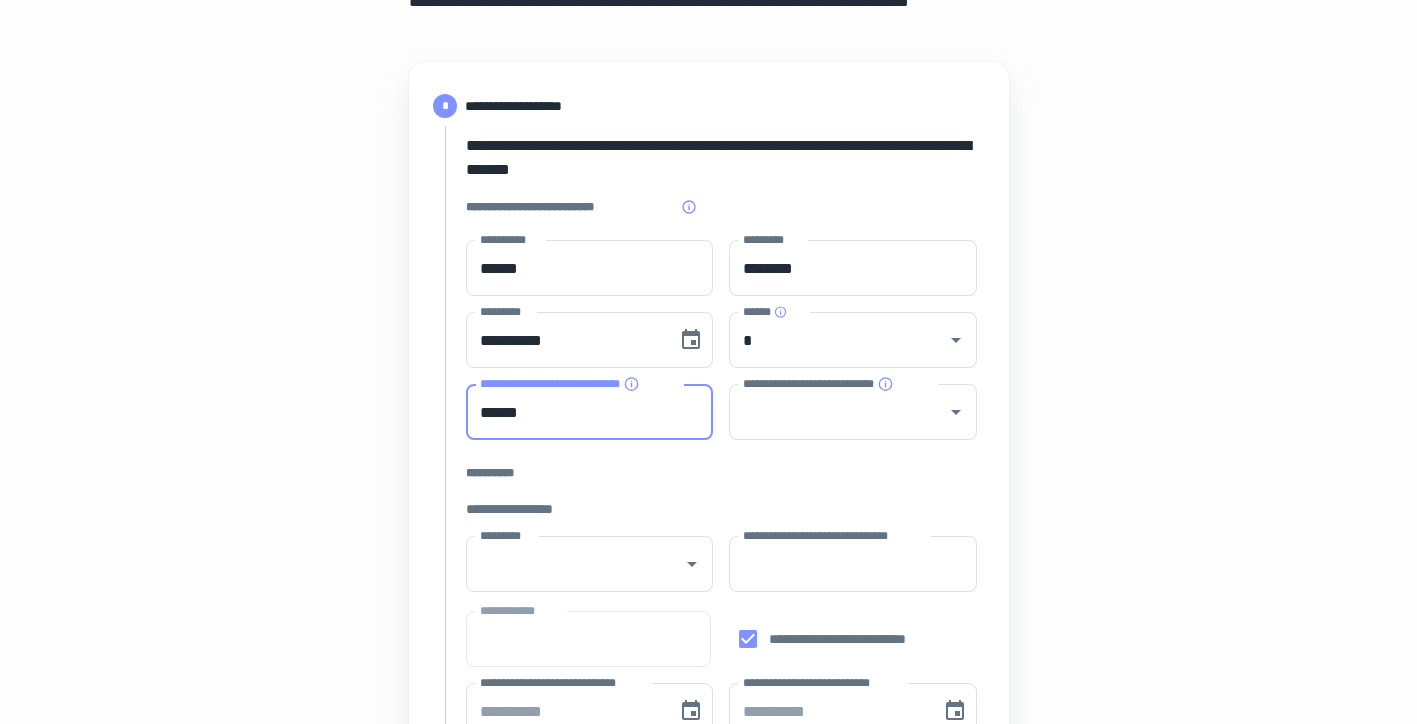 type on "******" 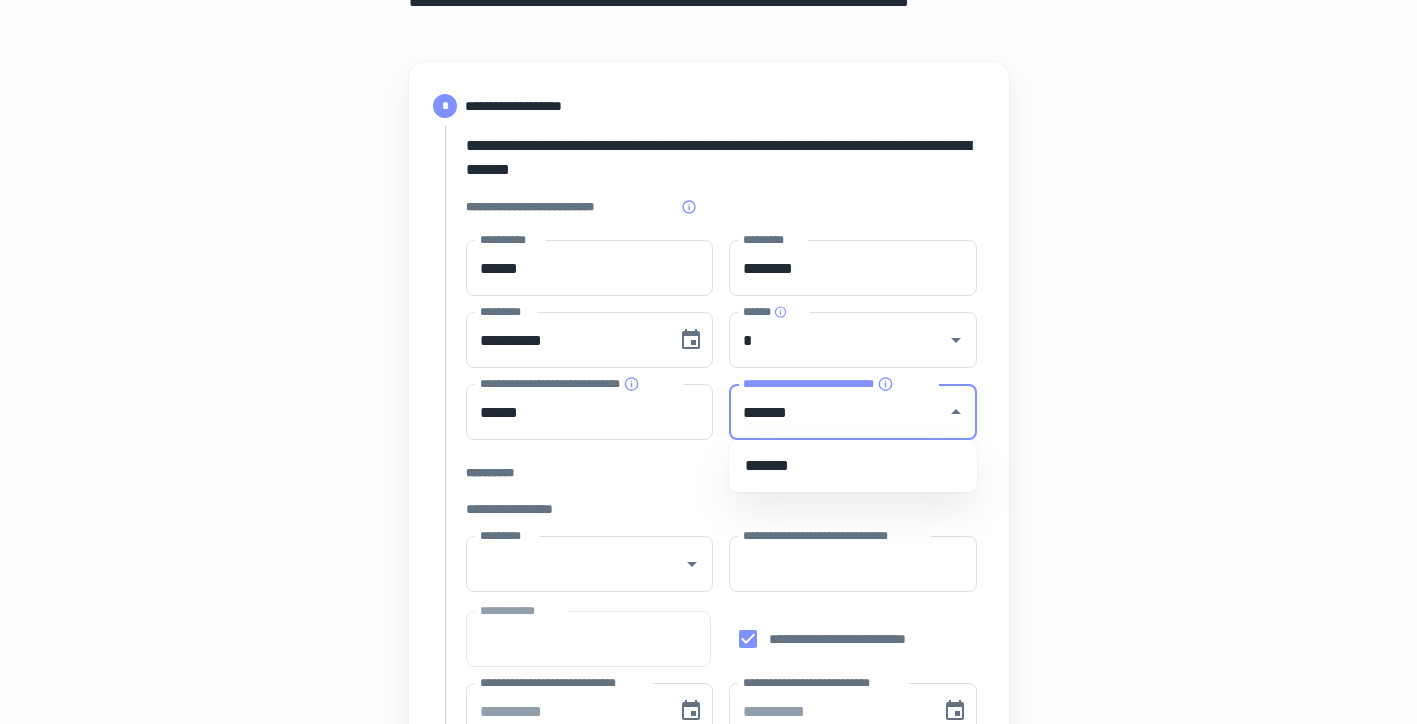 click on "*******" at bounding box center [853, 466] 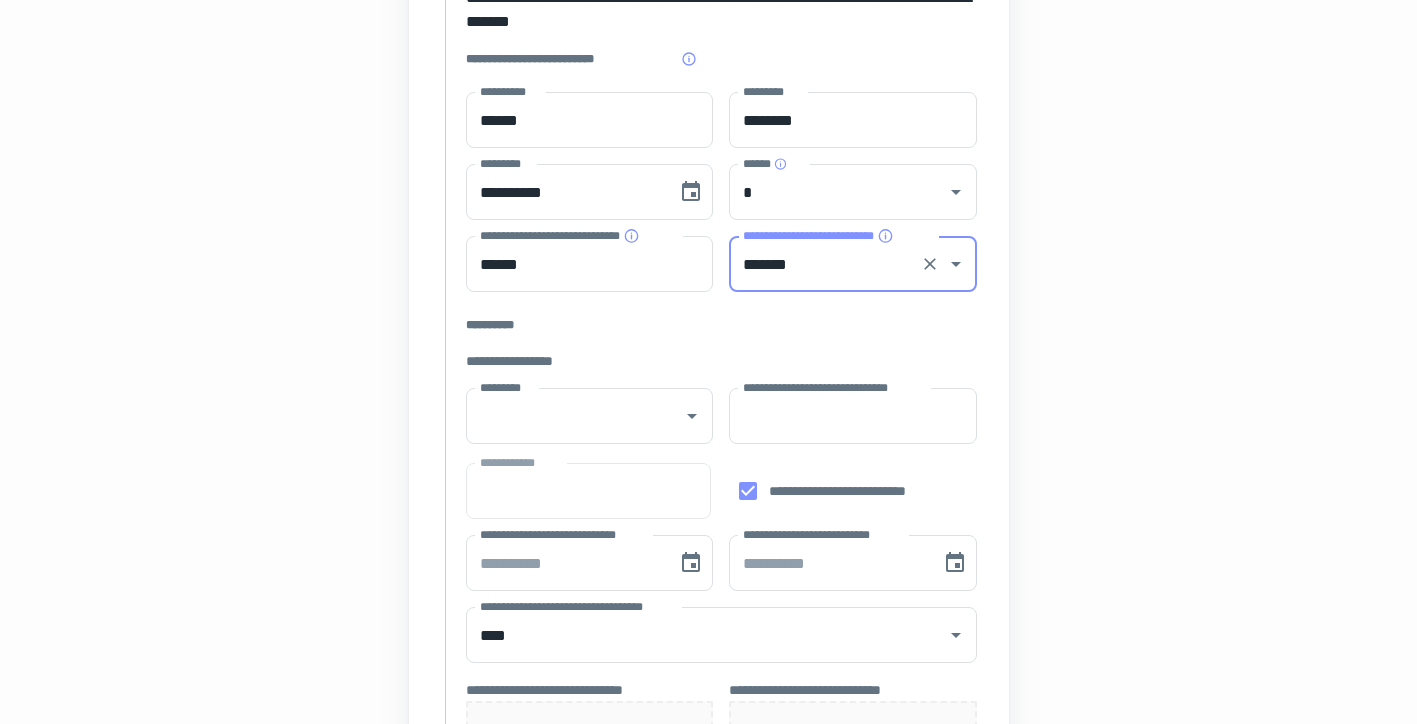 scroll, scrollTop: 376, scrollLeft: 0, axis: vertical 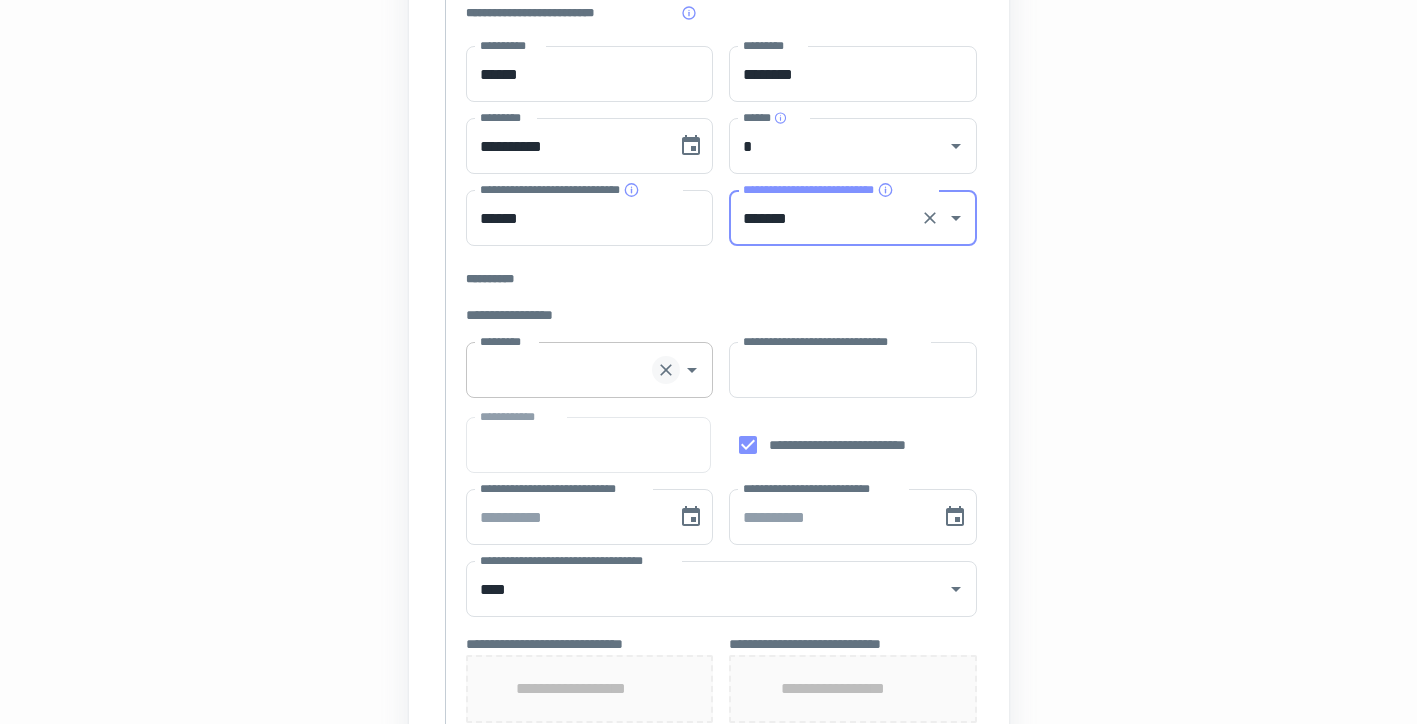 click 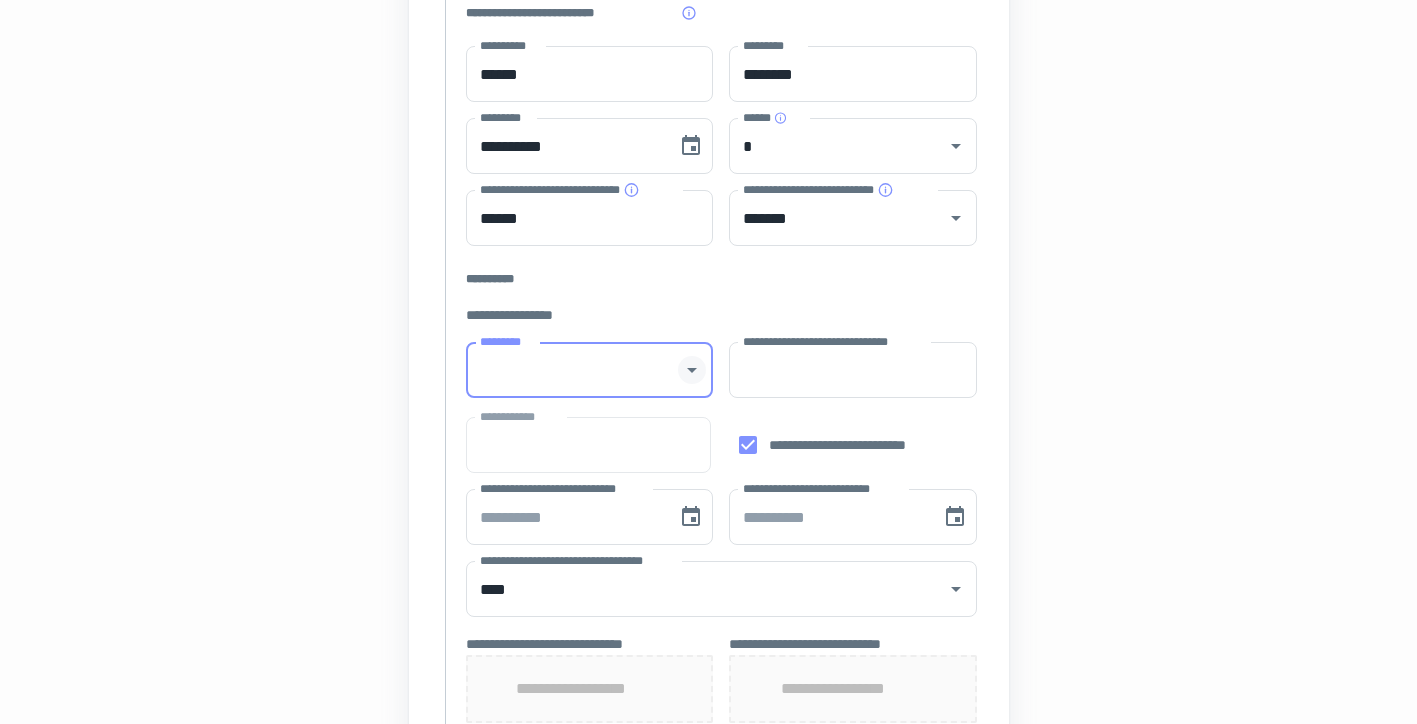 click 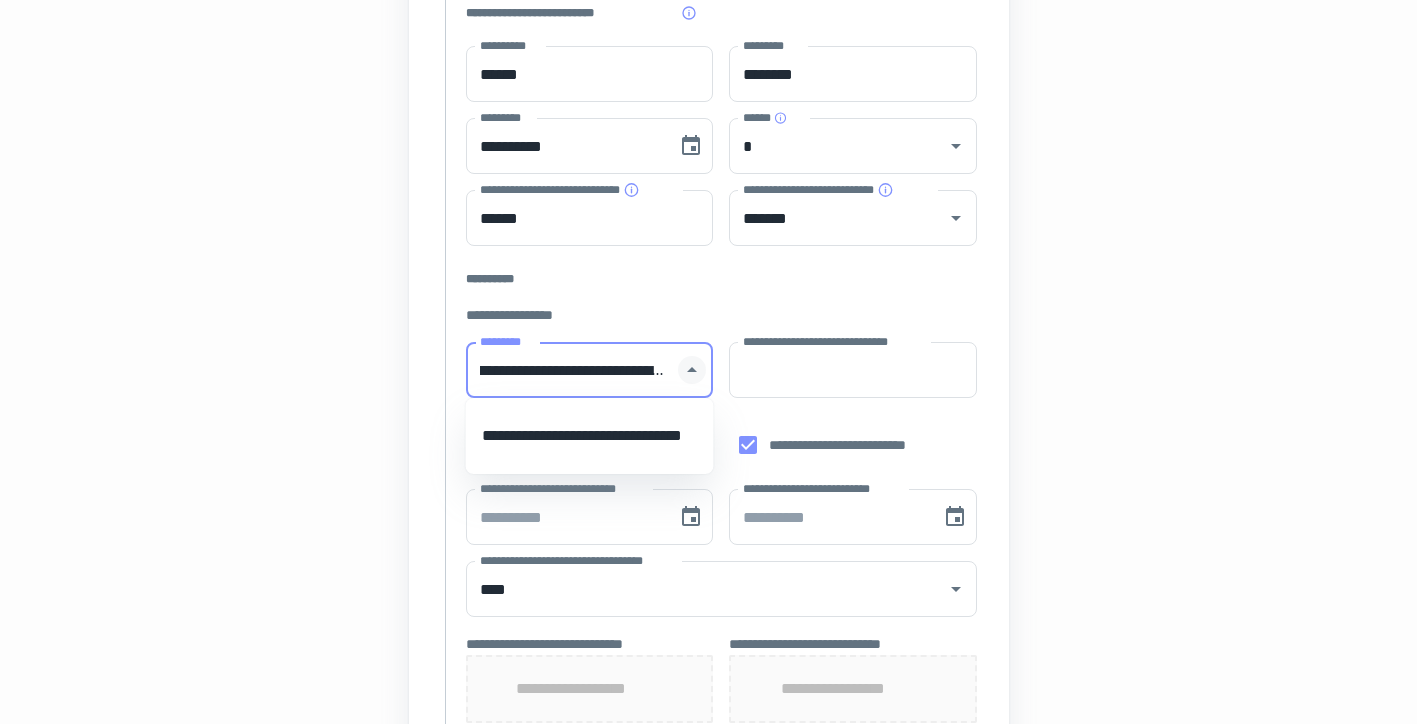 scroll, scrollTop: 0, scrollLeft: 48, axis: horizontal 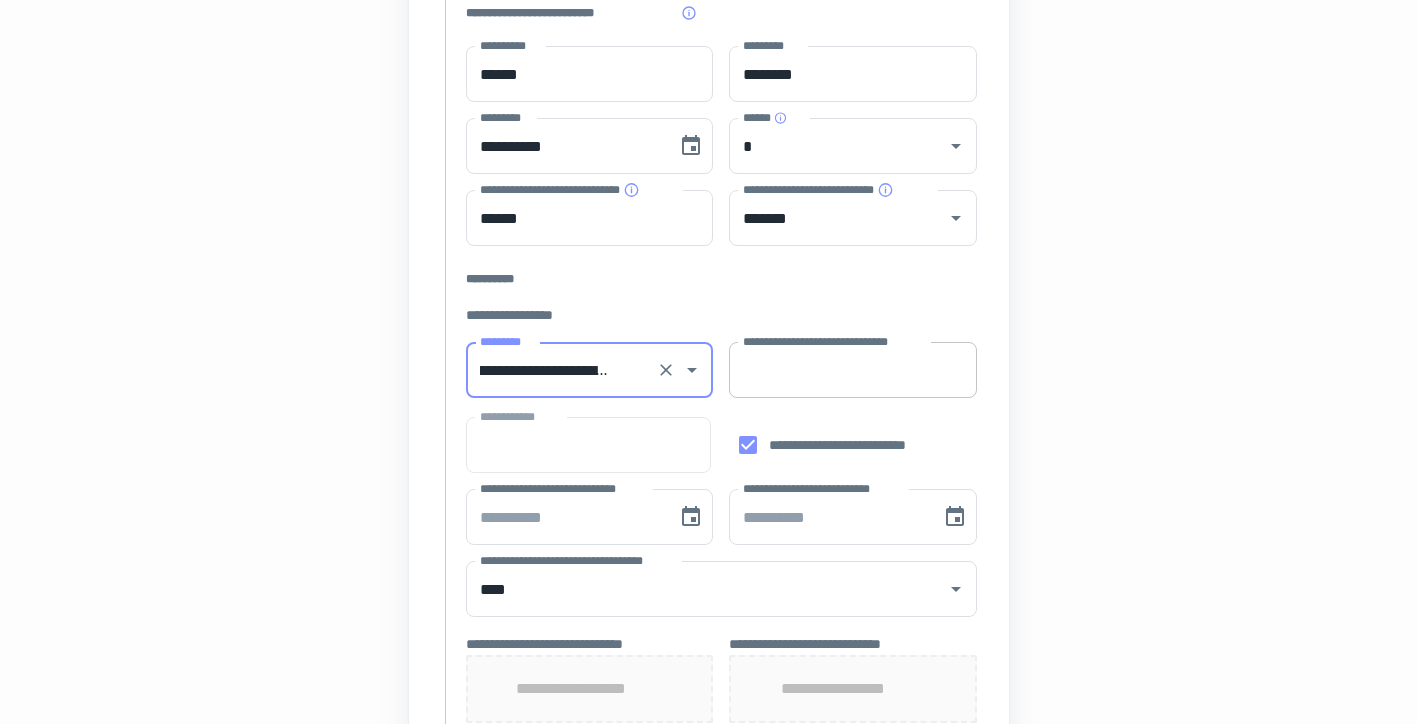 type on "**********" 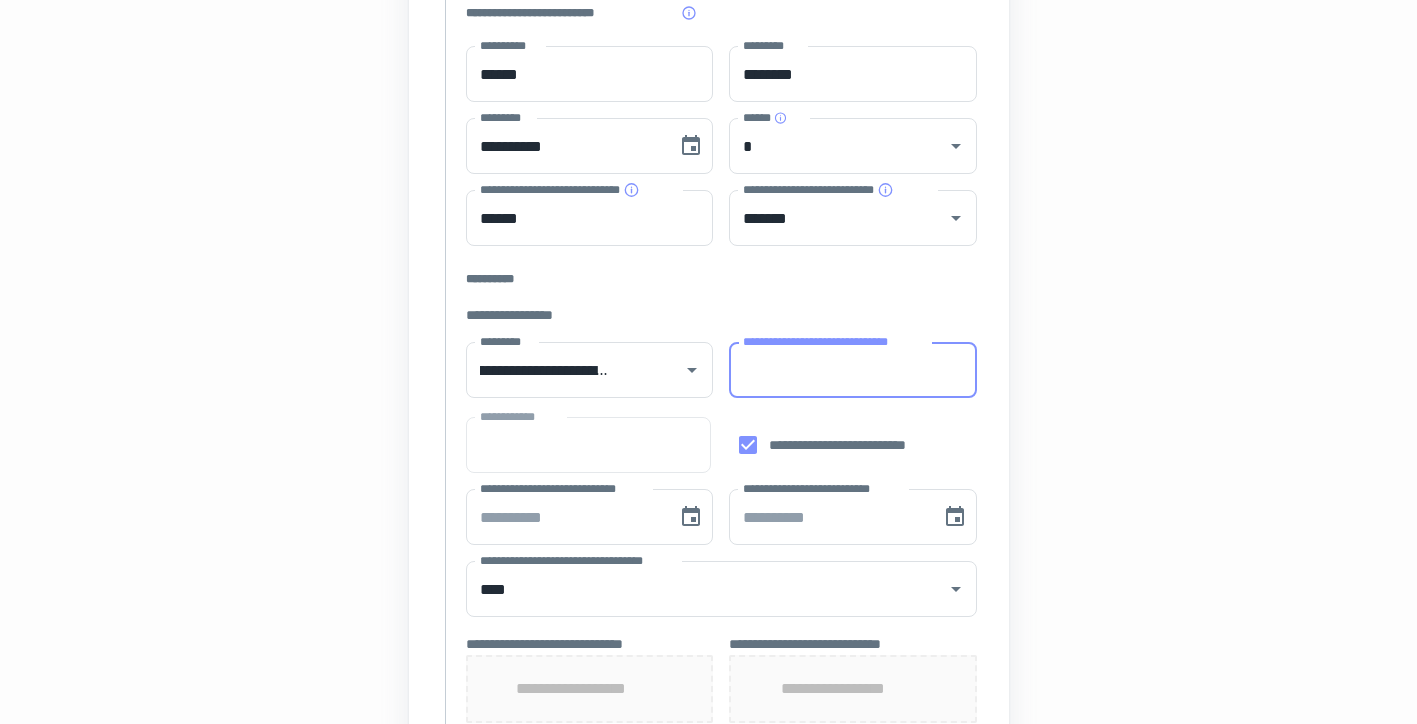 click on "**********" at bounding box center [853, 370] 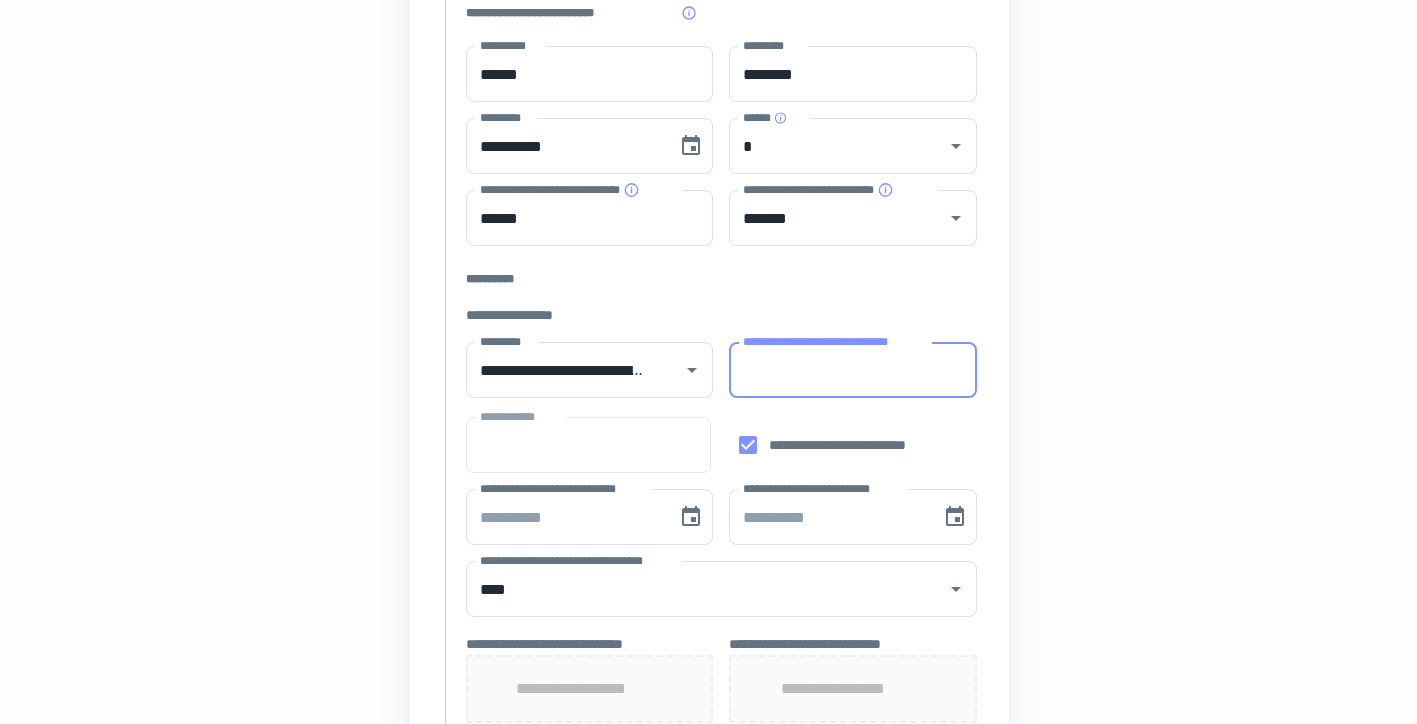 click on "**********" at bounding box center [853, 370] 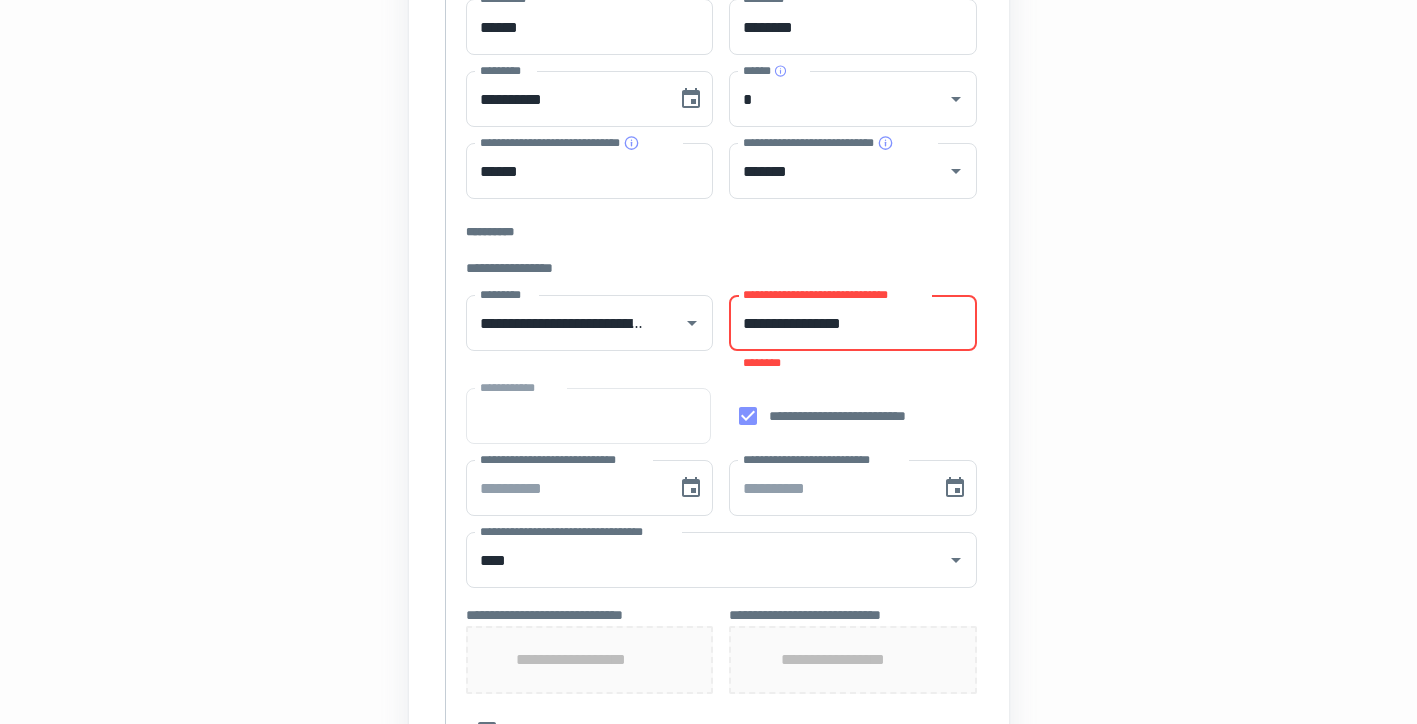 scroll, scrollTop: 443, scrollLeft: 0, axis: vertical 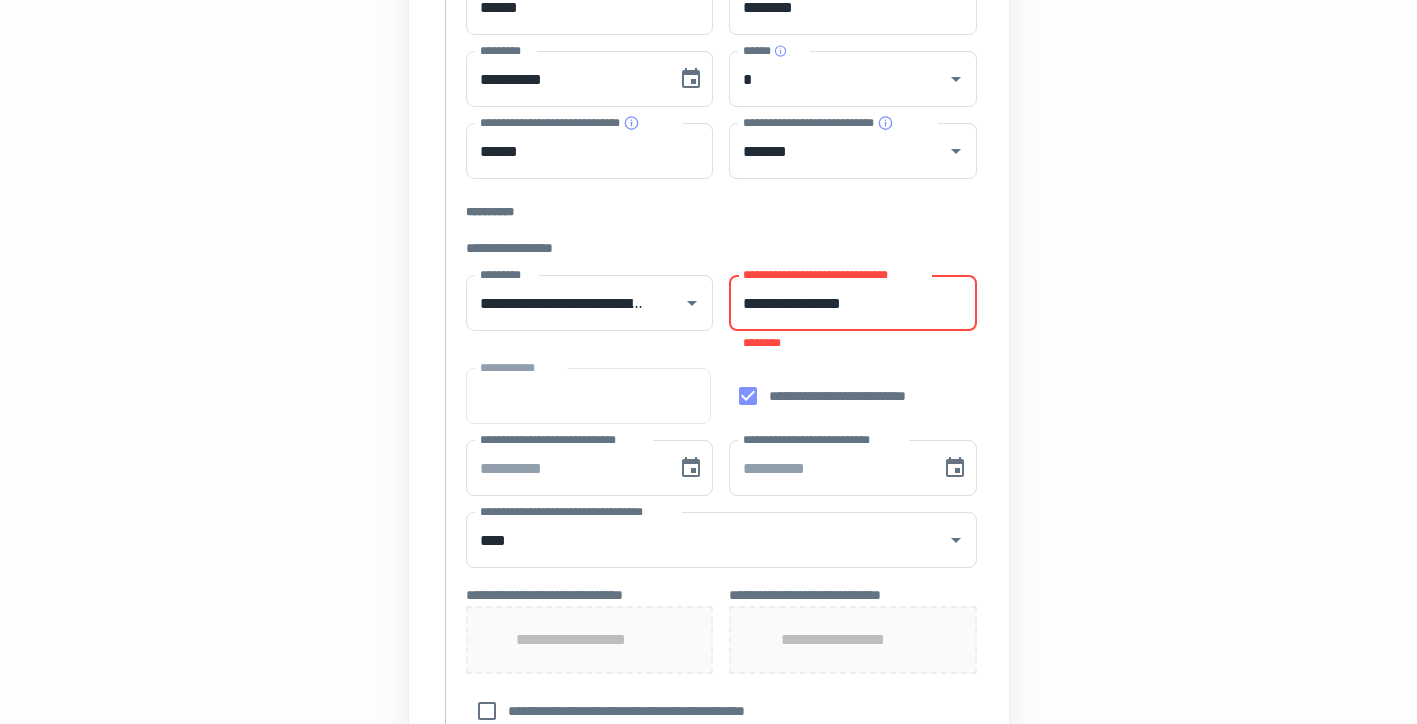 type on "**********" 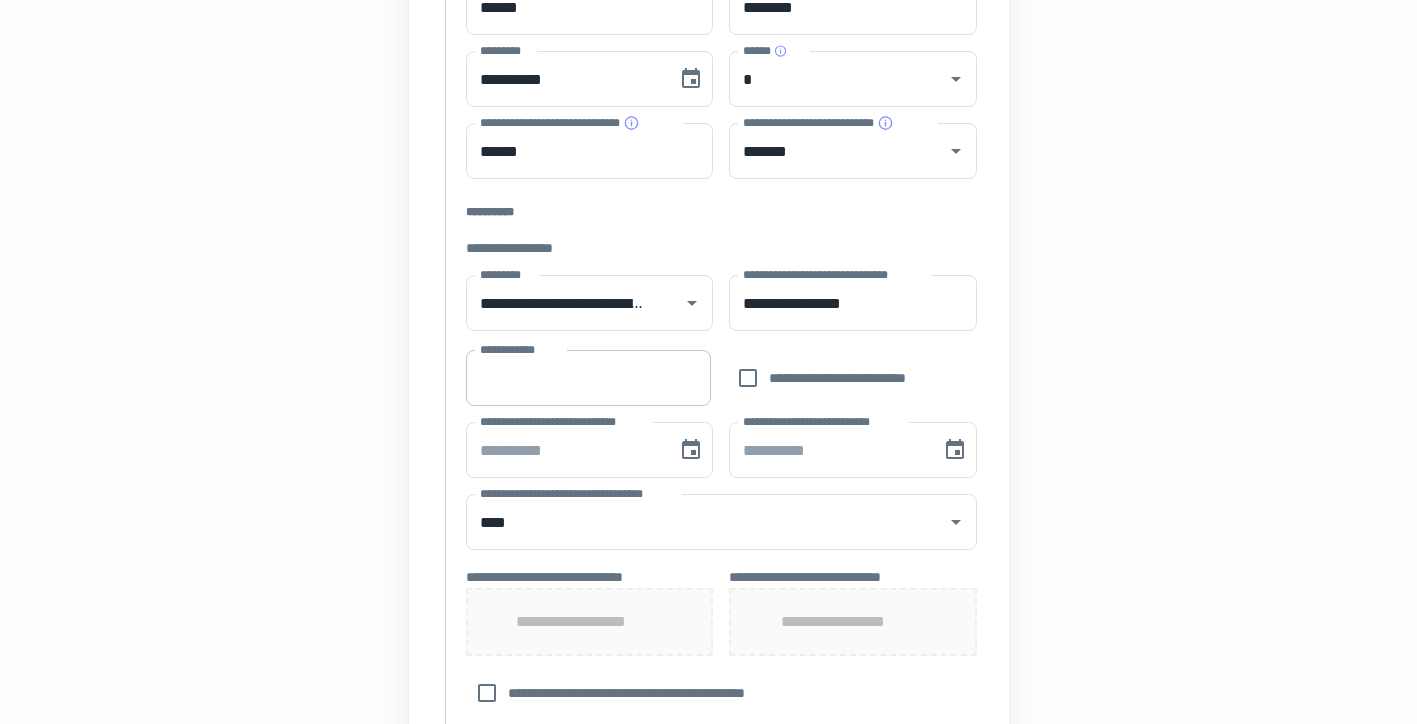 click on "**********" at bounding box center (588, 378) 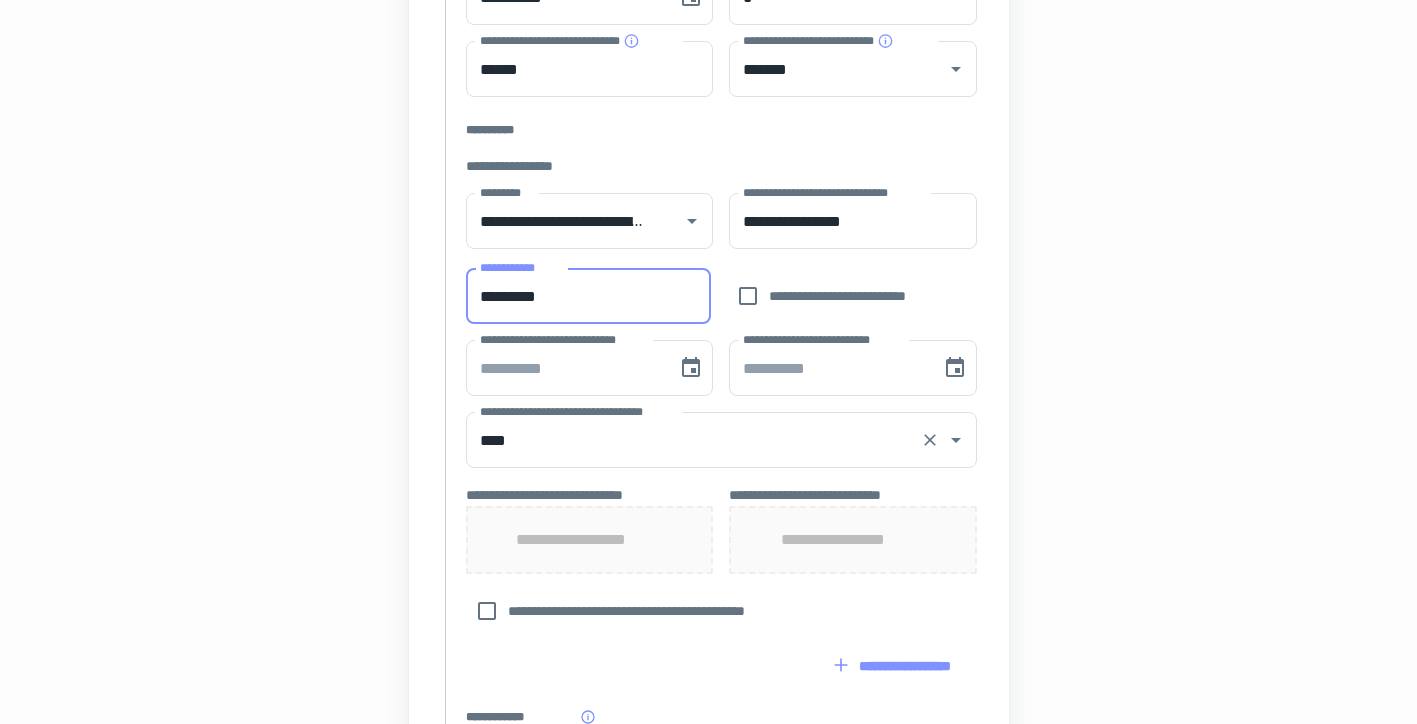 scroll, scrollTop: 558, scrollLeft: 0, axis: vertical 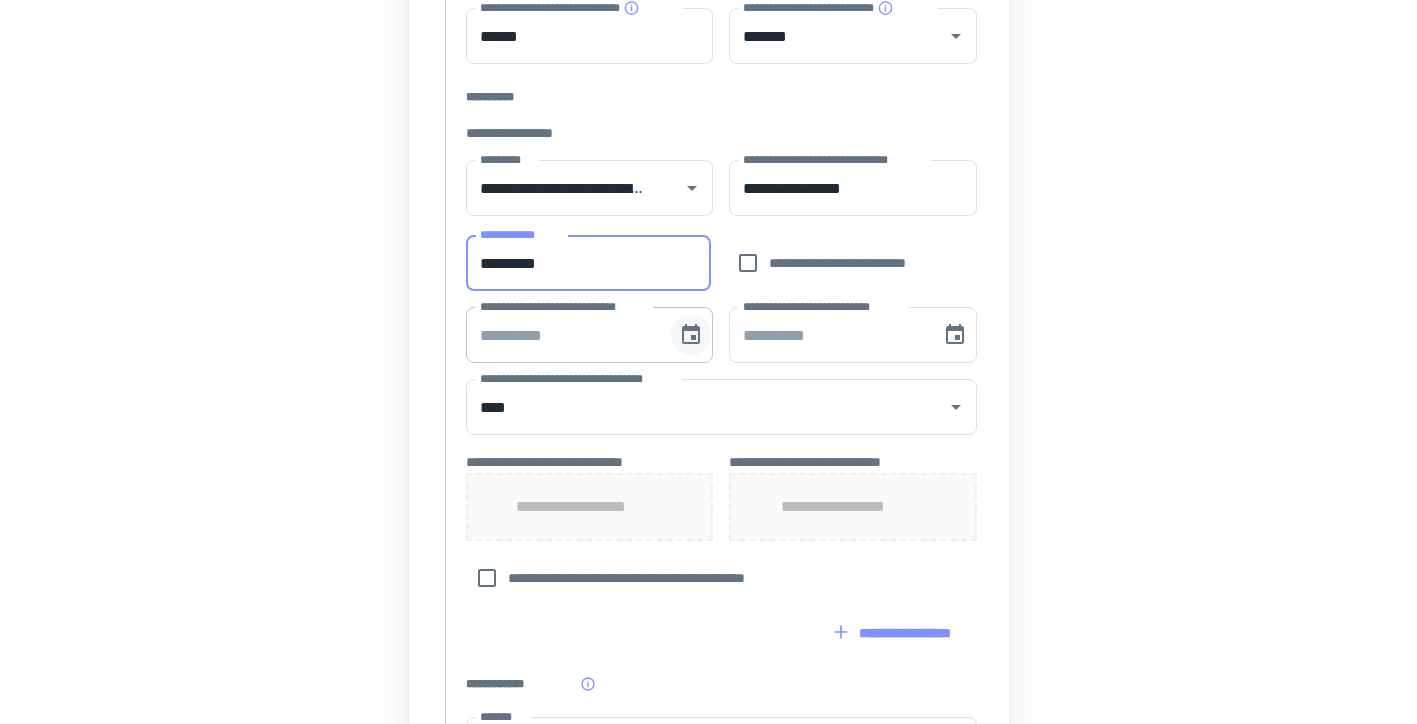type on "*********" 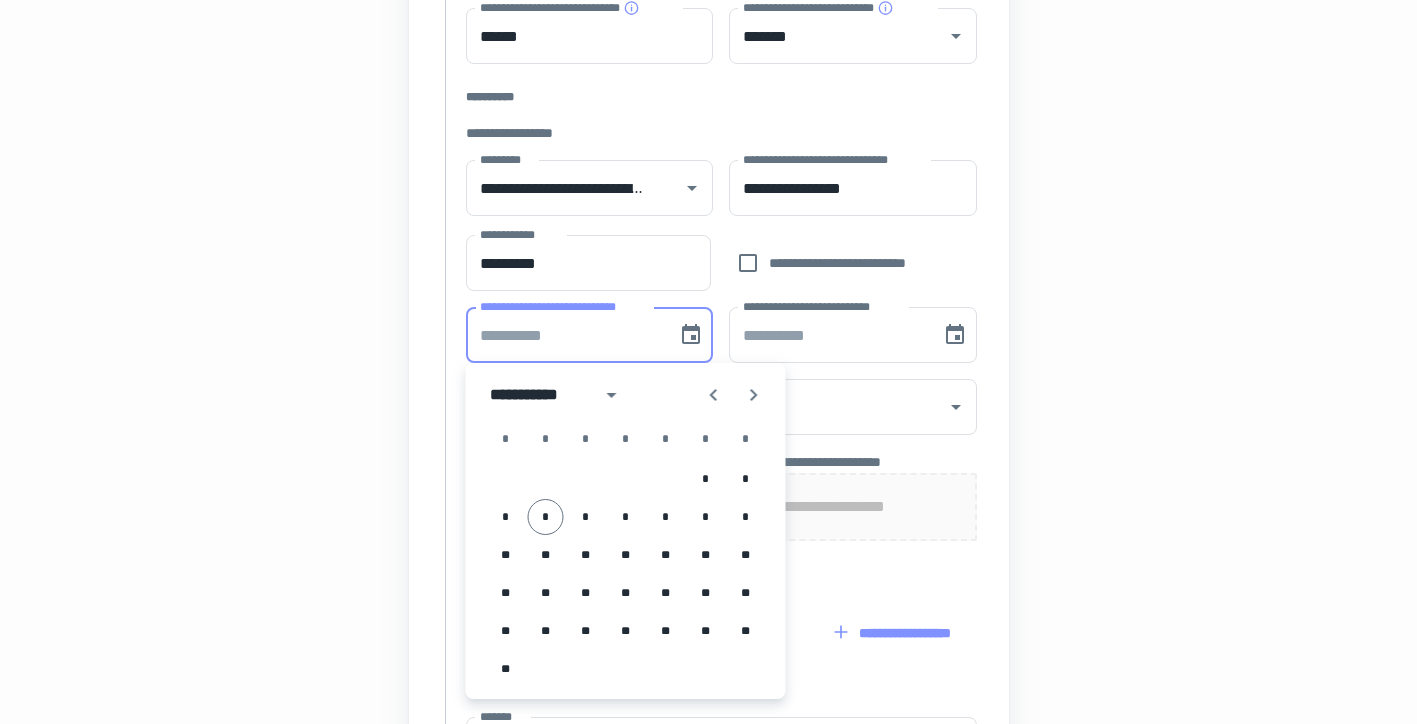 click on "**********" at bounding box center [709, 332] 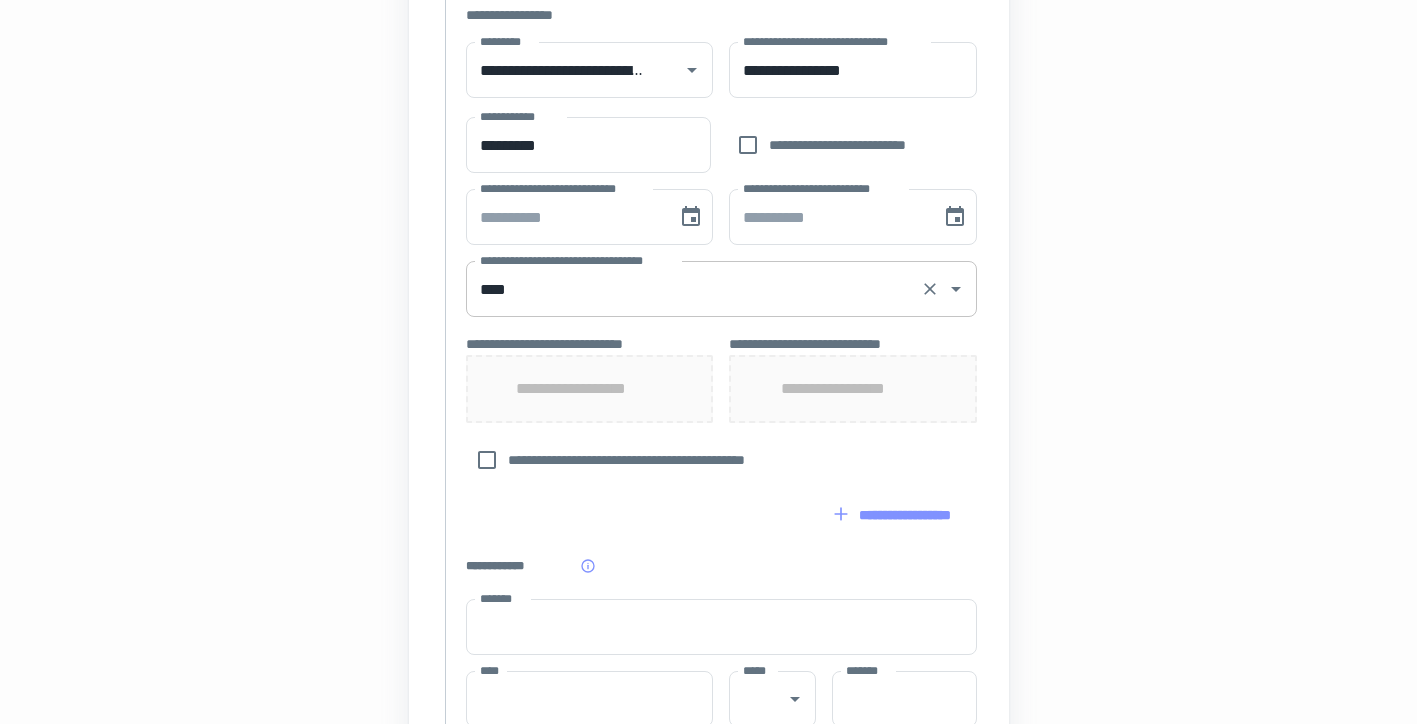 scroll, scrollTop: 684, scrollLeft: 0, axis: vertical 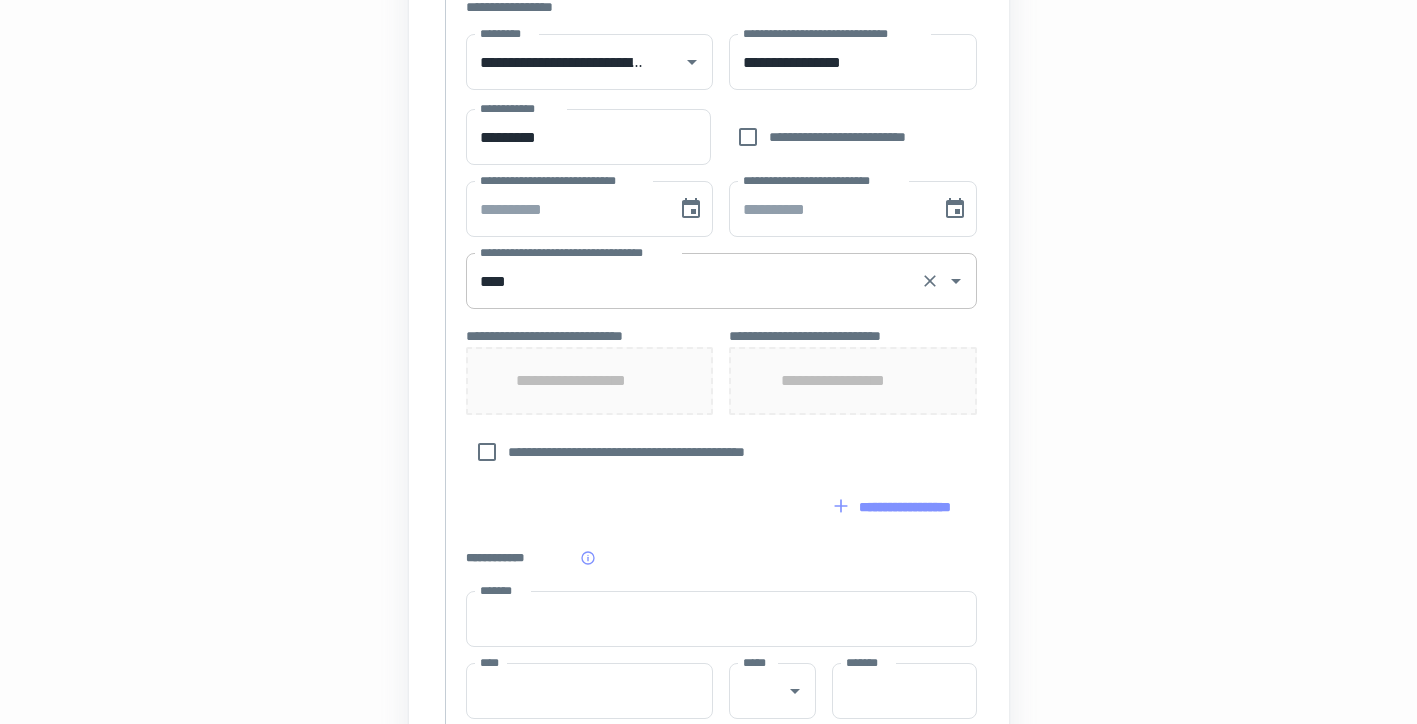 click on "****" at bounding box center (693, 281) 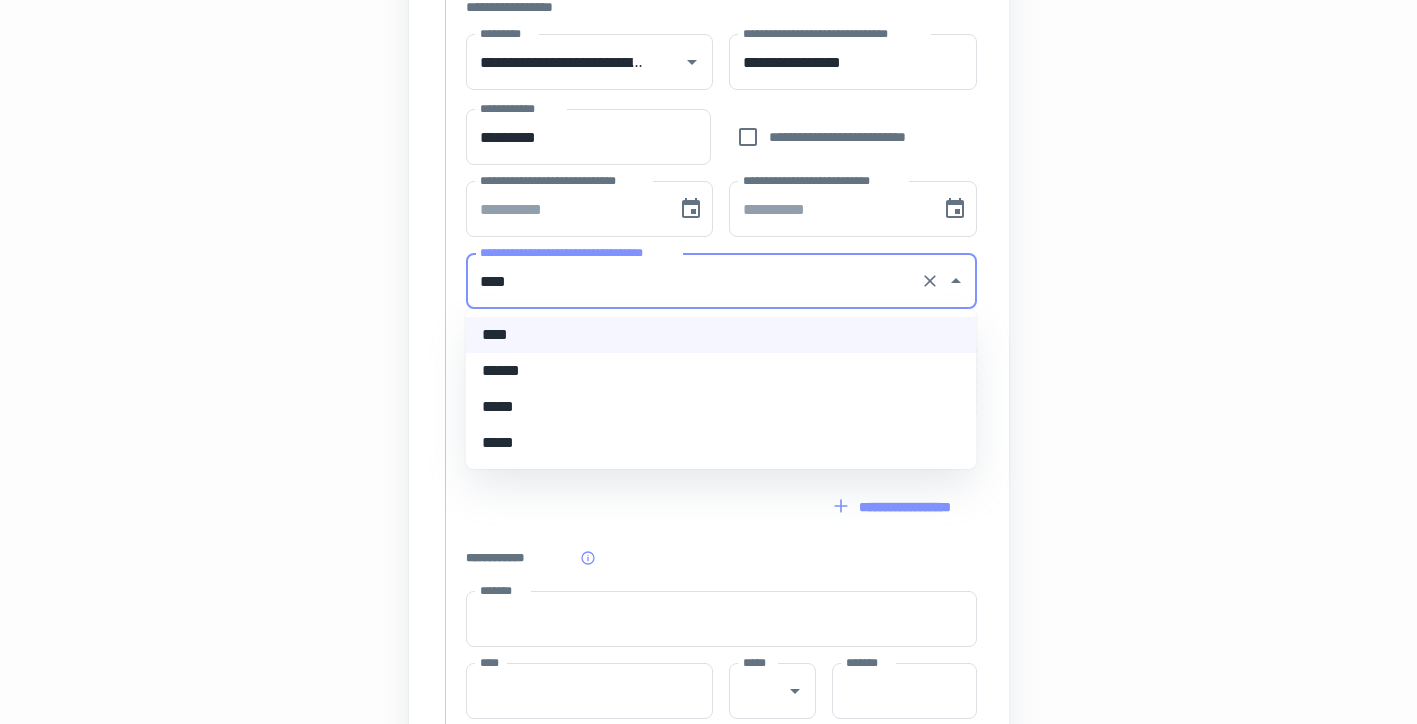 click on "*****" at bounding box center [721, 407] 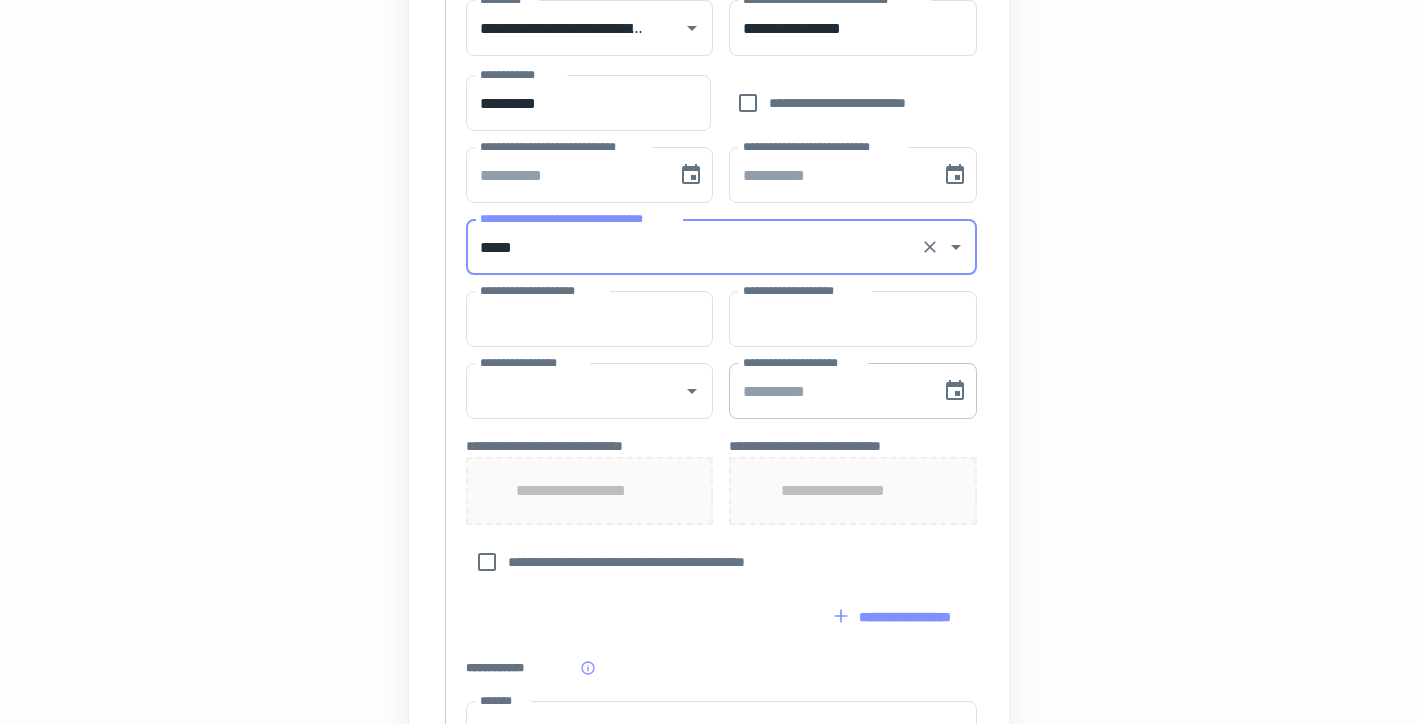 scroll, scrollTop: 754, scrollLeft: 0, axis: vertical 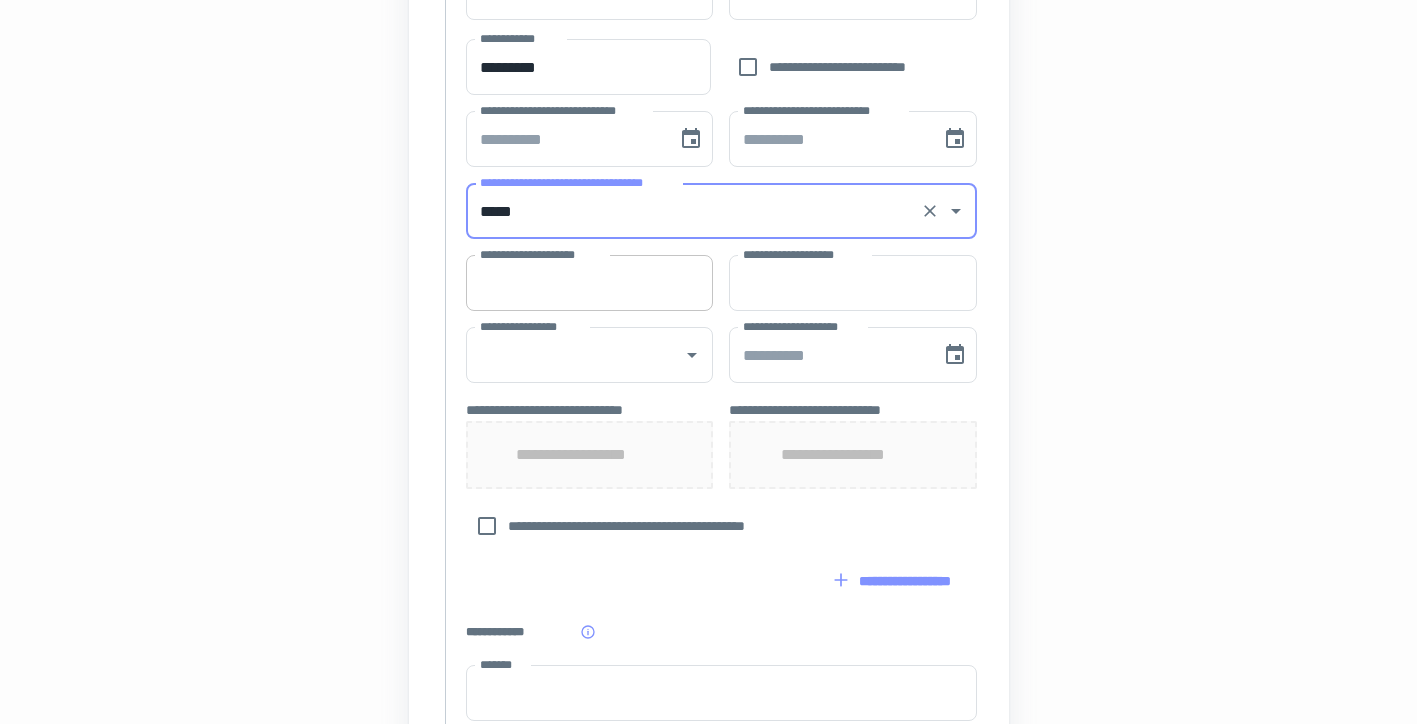 click on "**********" at bounding box center [590, 283] 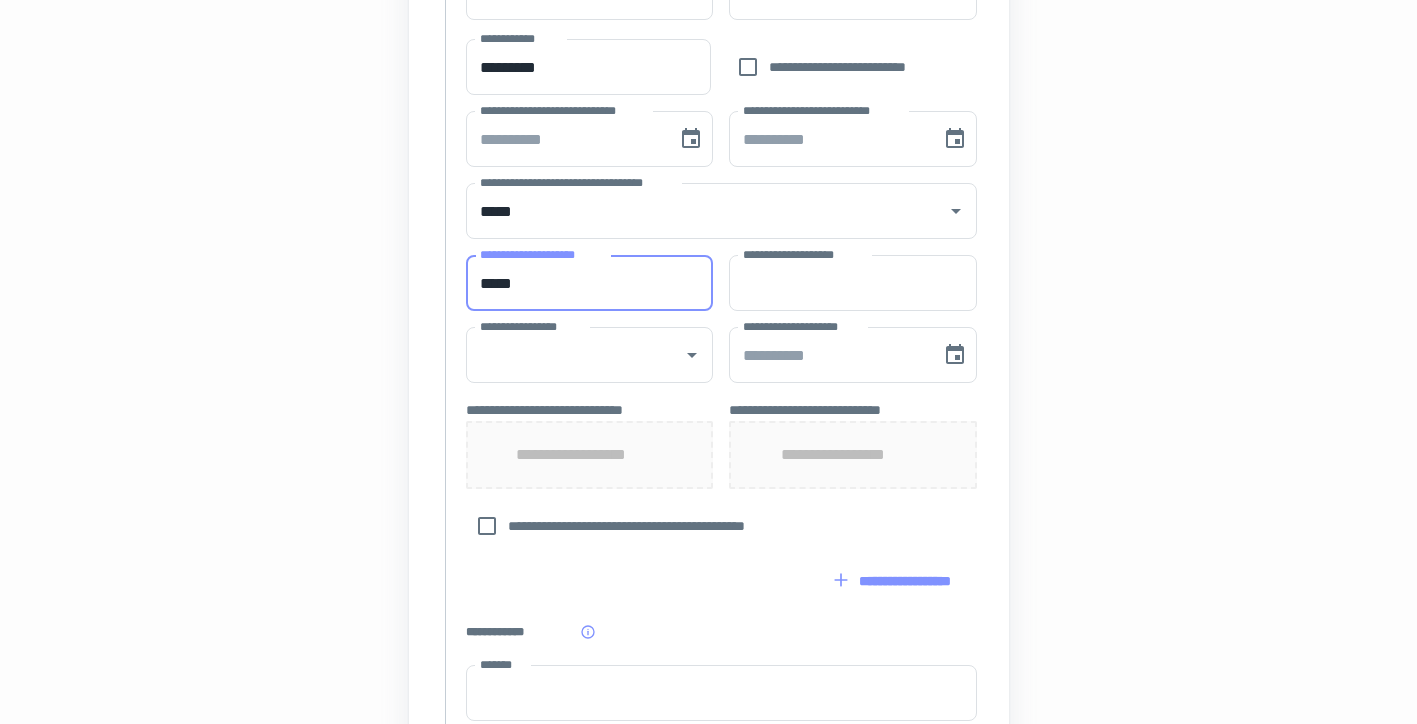 type on "*****" 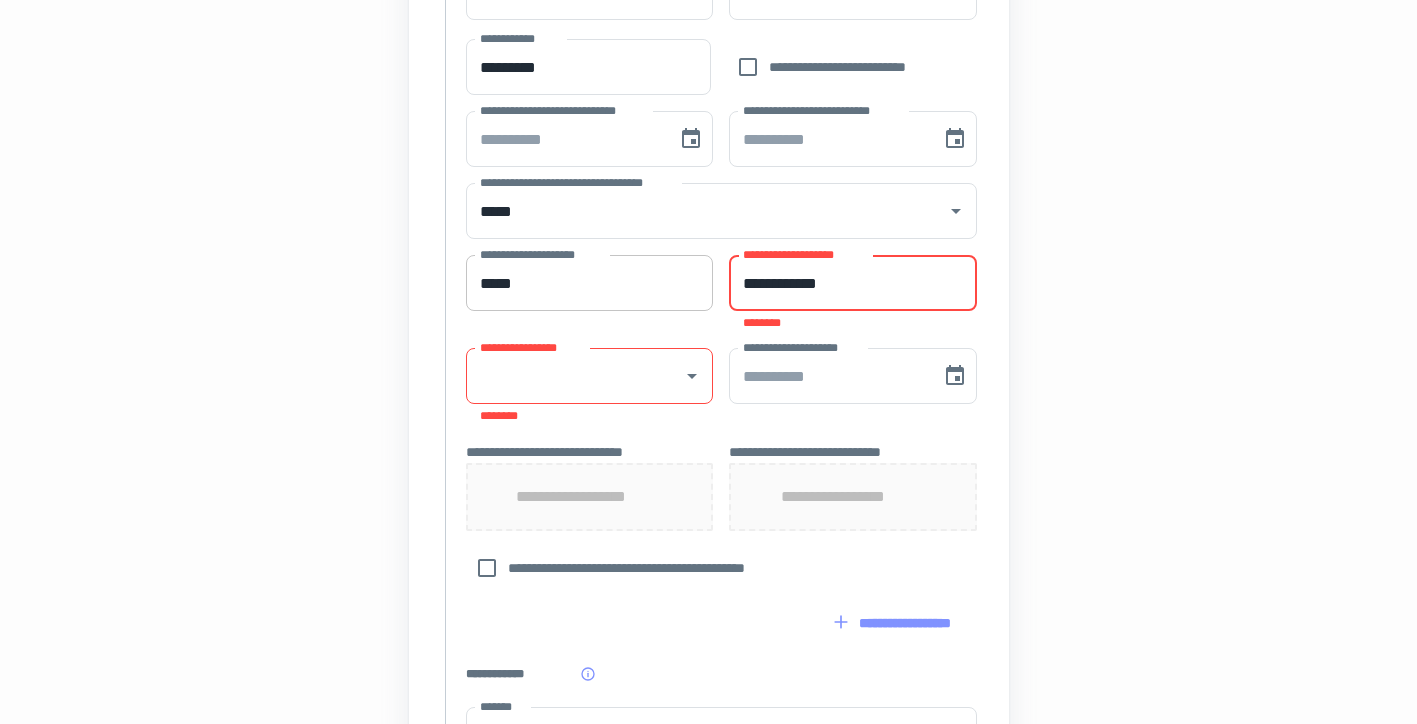 type on "**********" 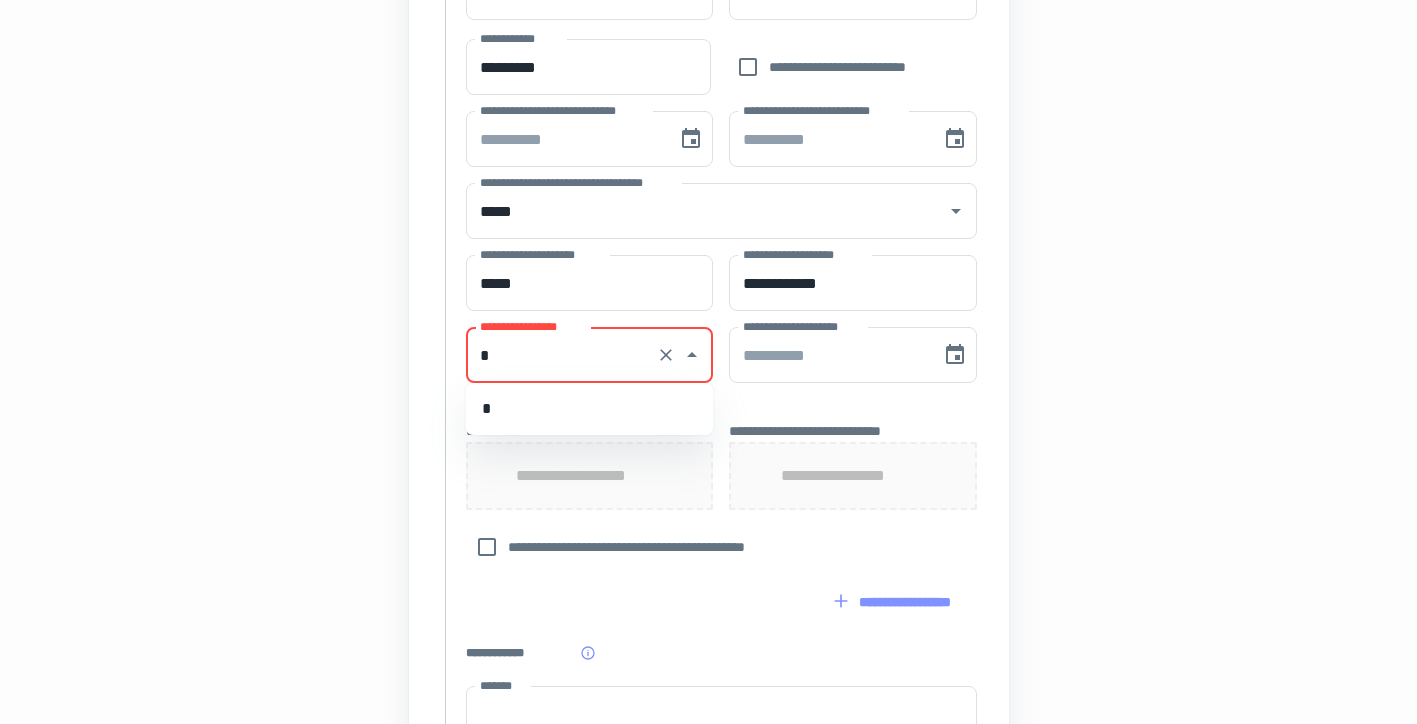 click on "*" at bounding box center (590, 409) 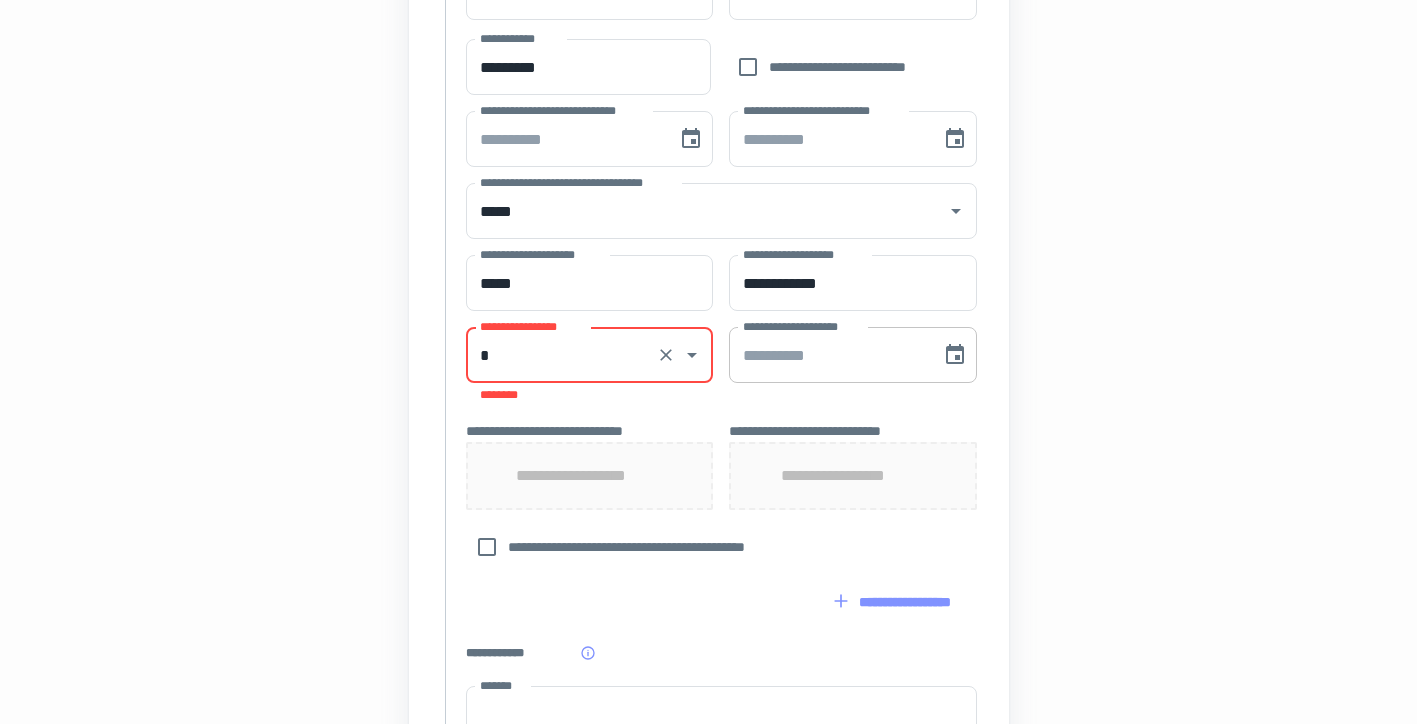 type on "*" 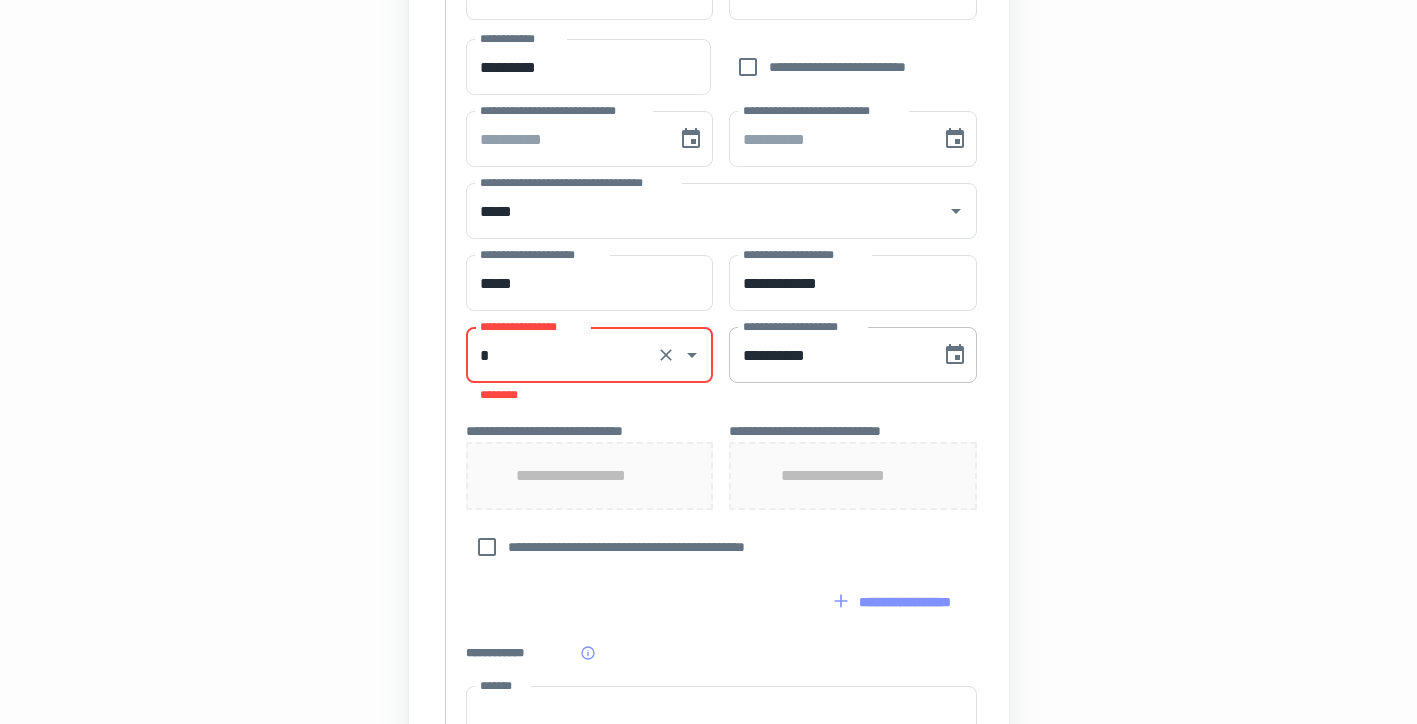 click on "**********" at bounding box center (828, 355) 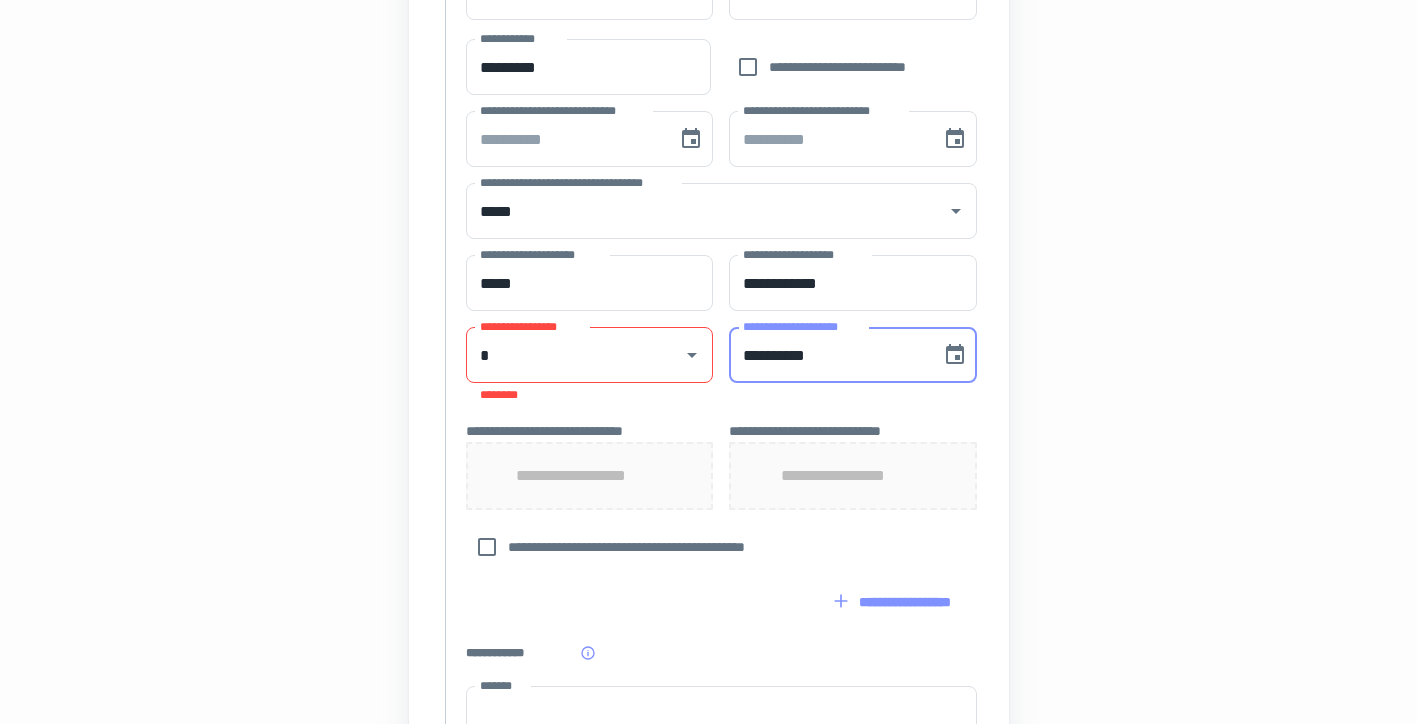 type on "**********" 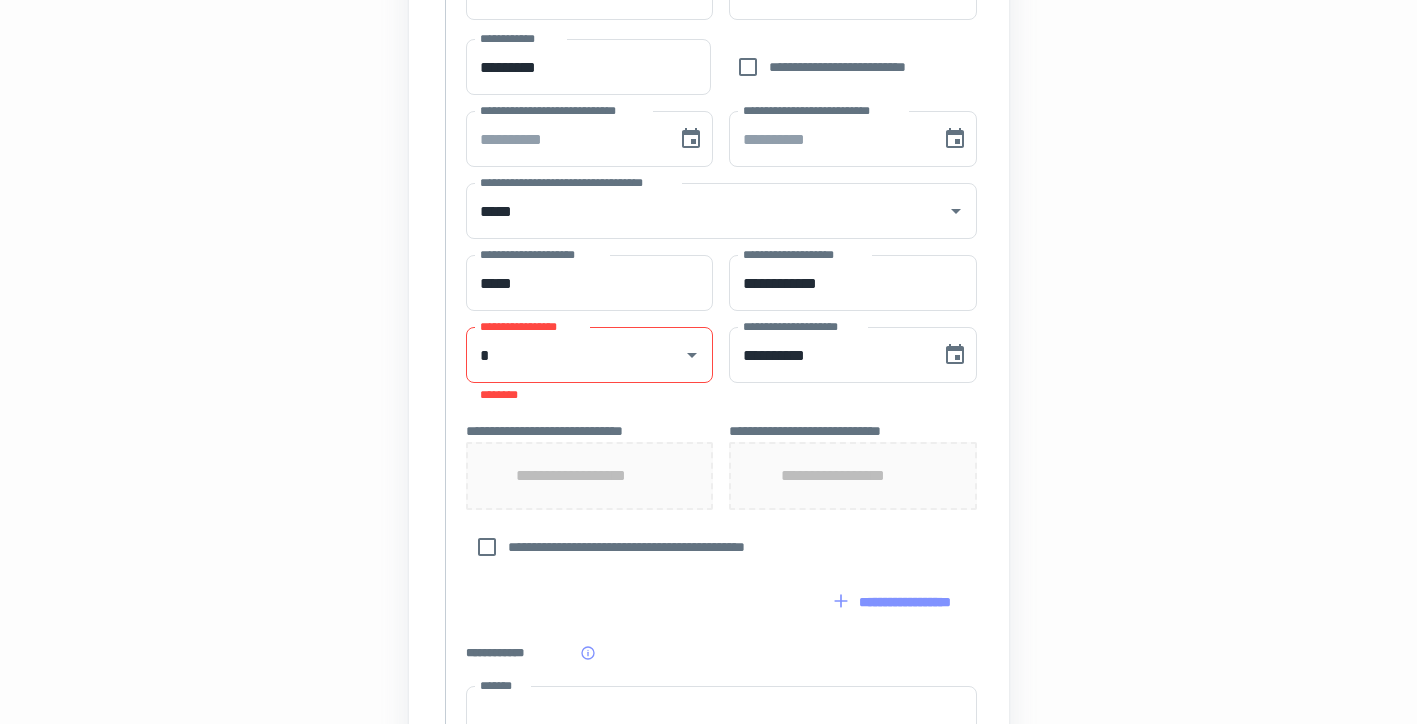 click on "**********" at bounding box center (709, 219) 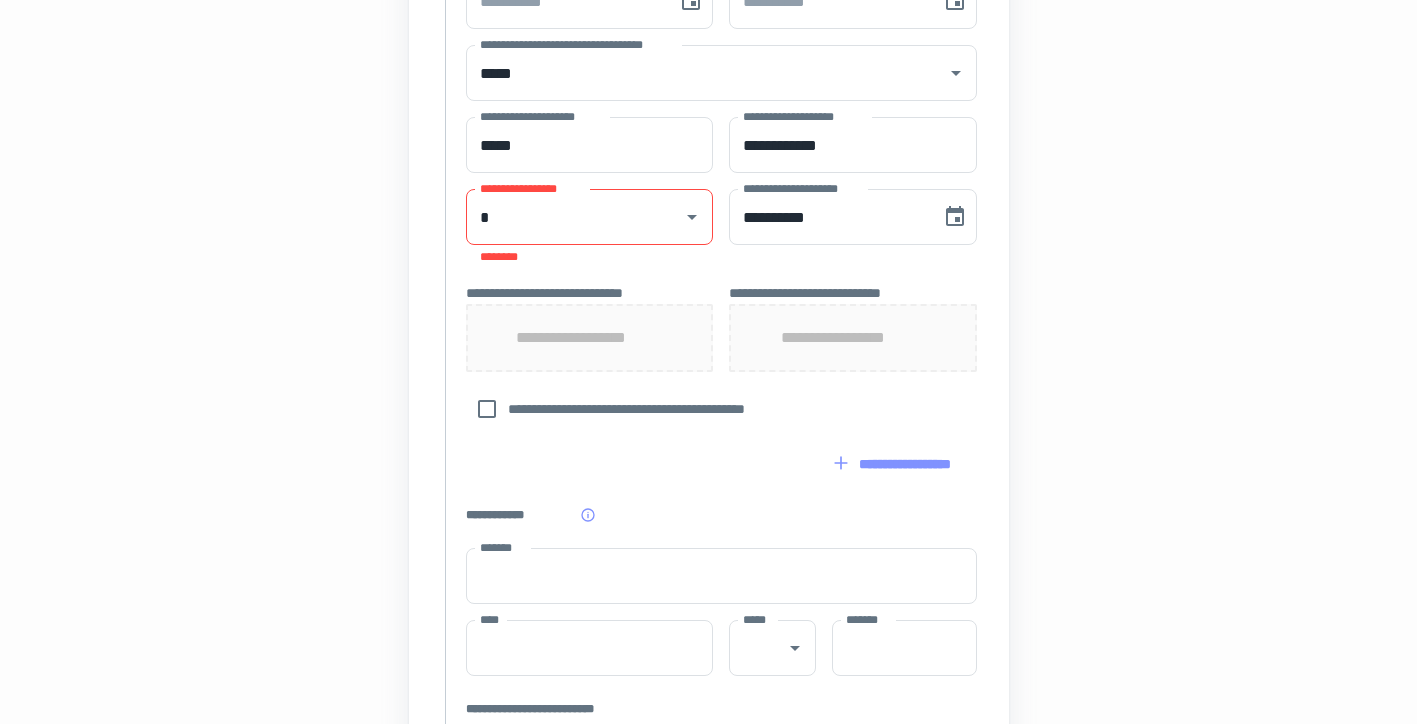 scroll, scrollTop: 907, scrollLeft: 0, axis: vertical 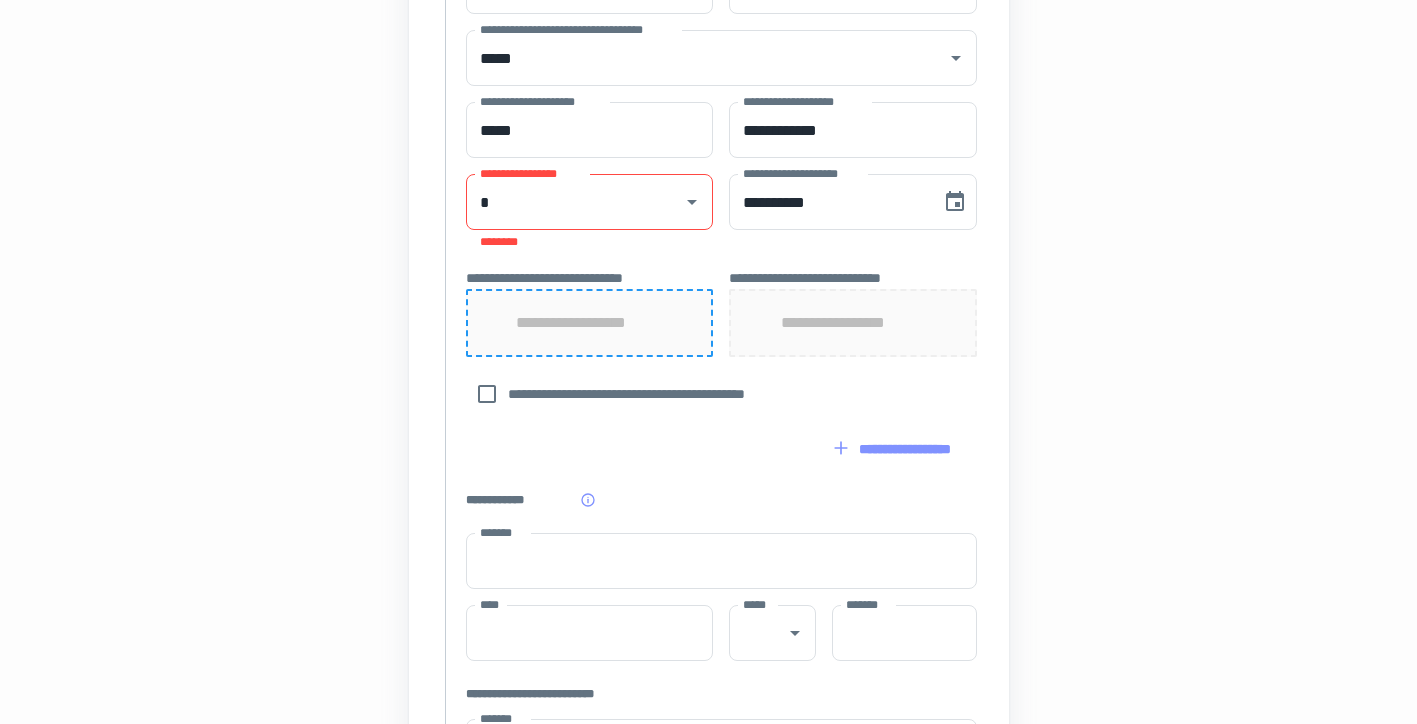 click on "**********" at bounding box center [590, 323] 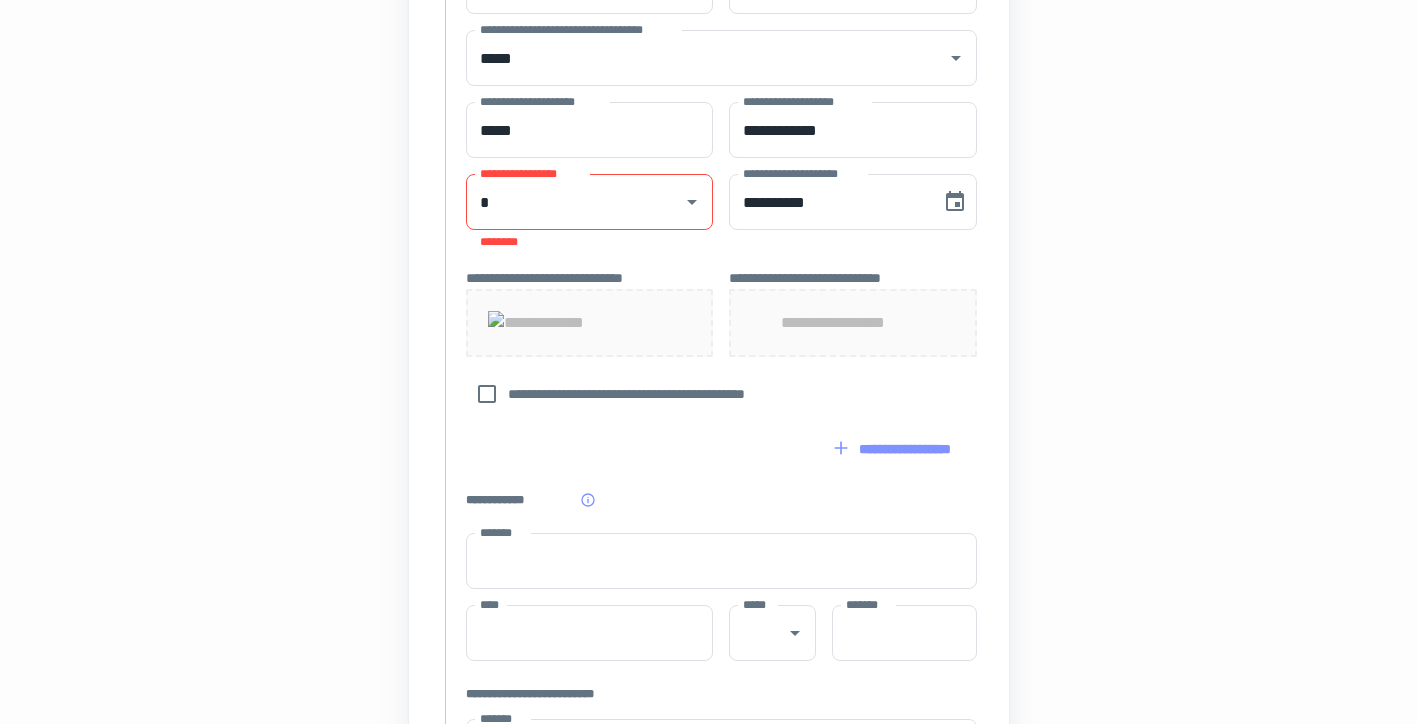 click on "**********" at bounding box center (853, 323) 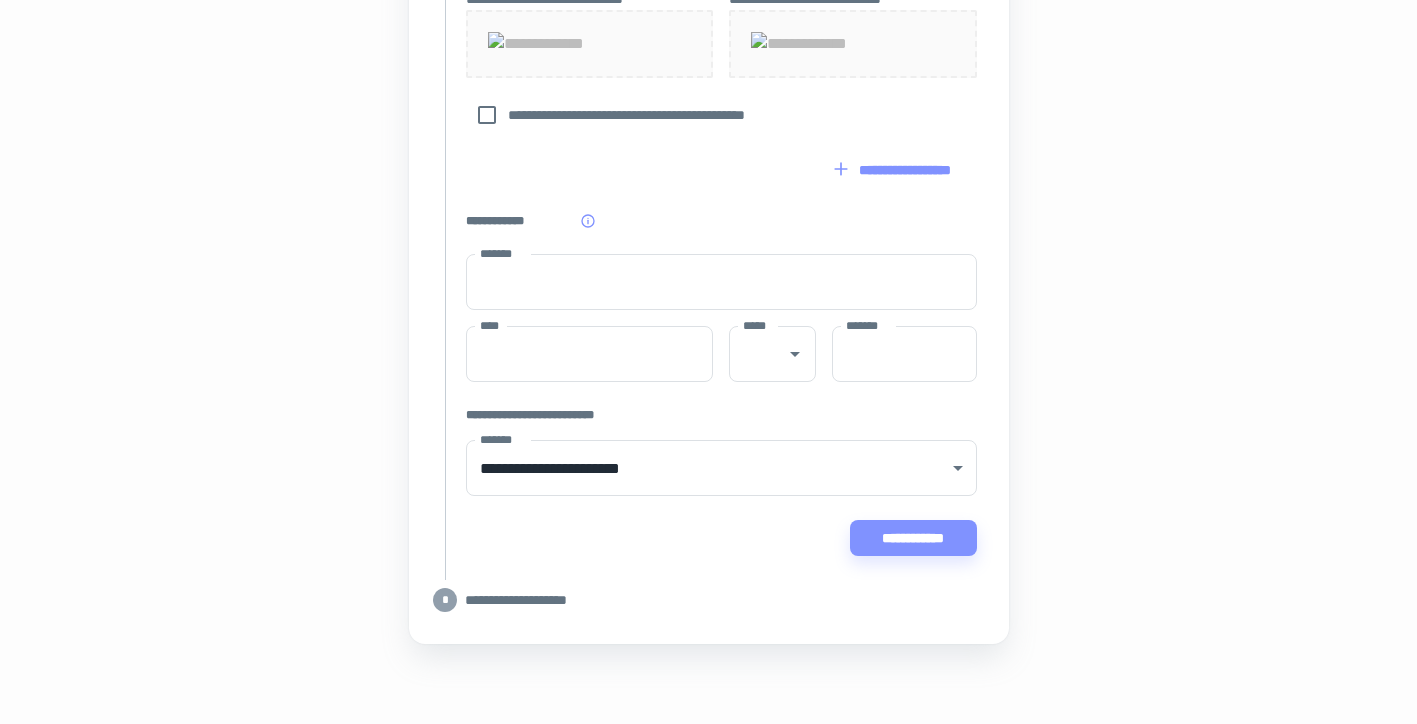 scroll, scrollTop: 1314, scrollLeft: 0, axis: vertical 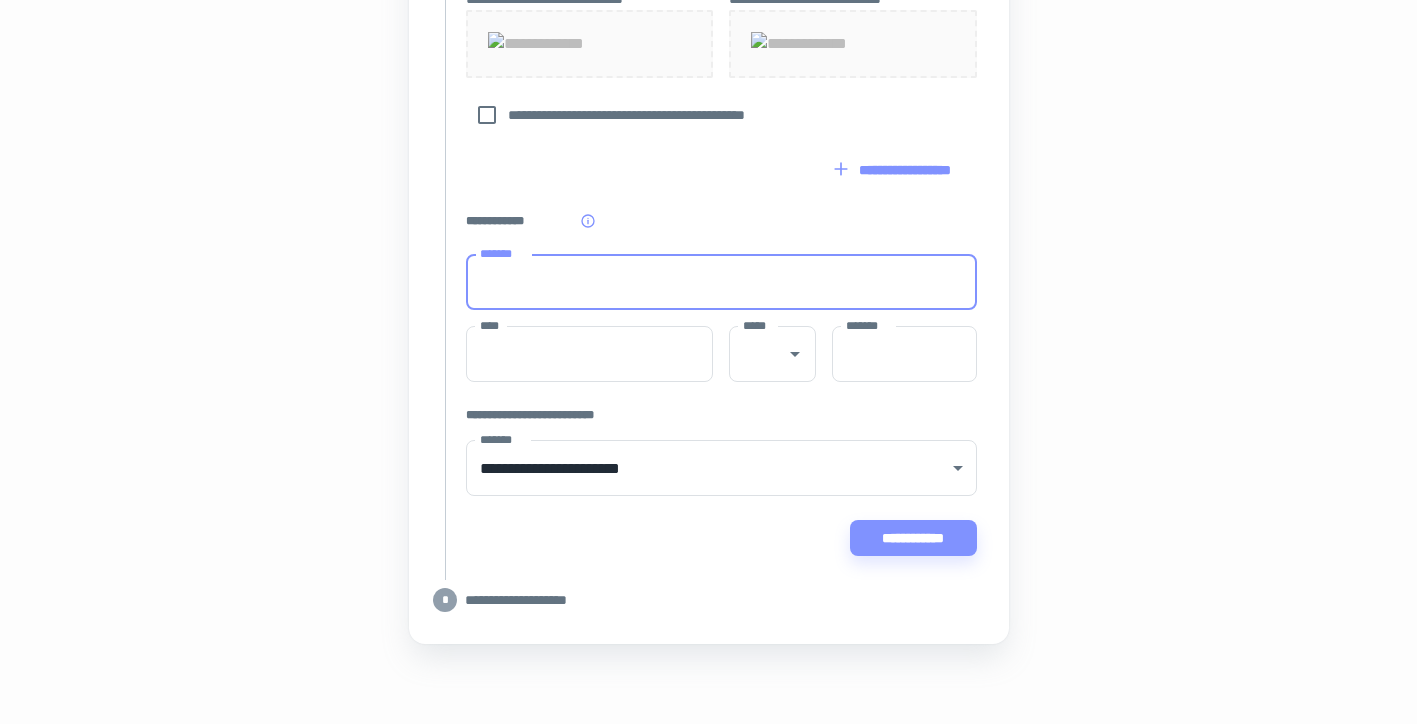click on "*******" at bounding box center (721, 282) 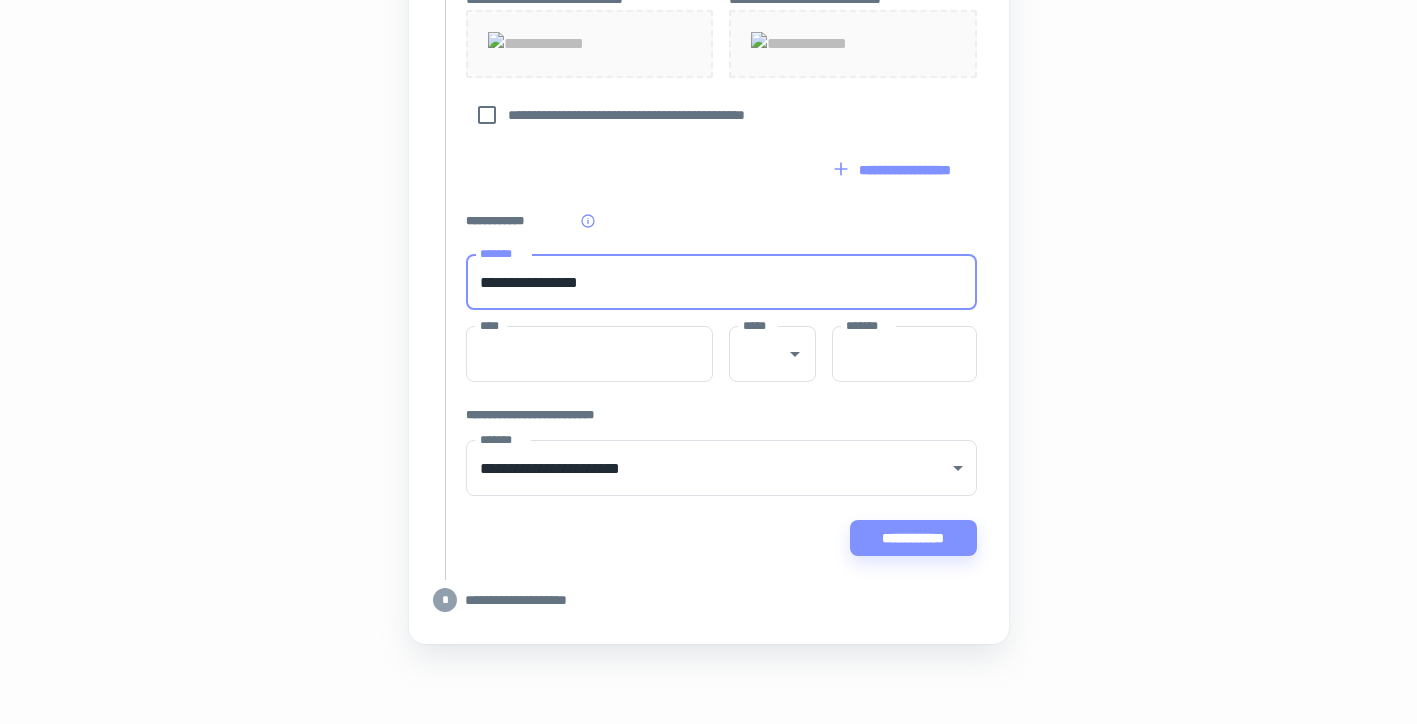 type on "**********" 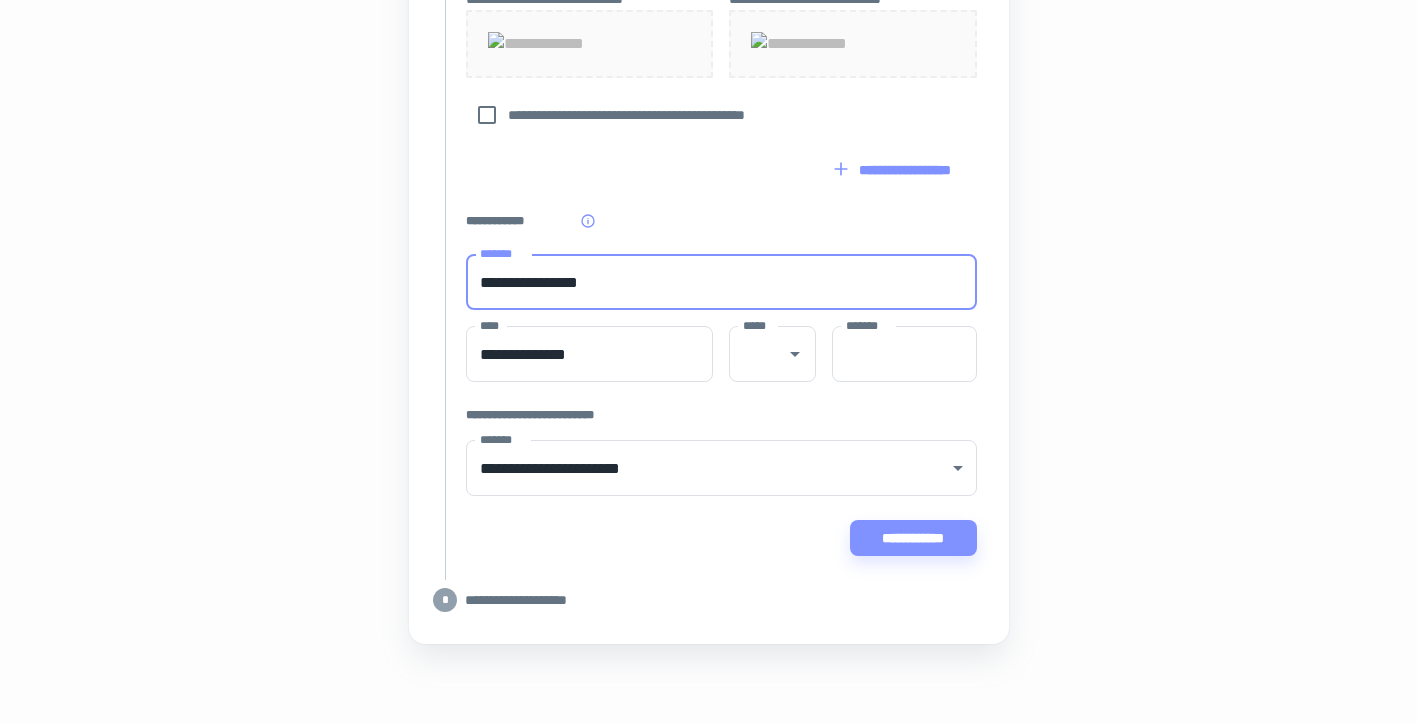 type on "**" 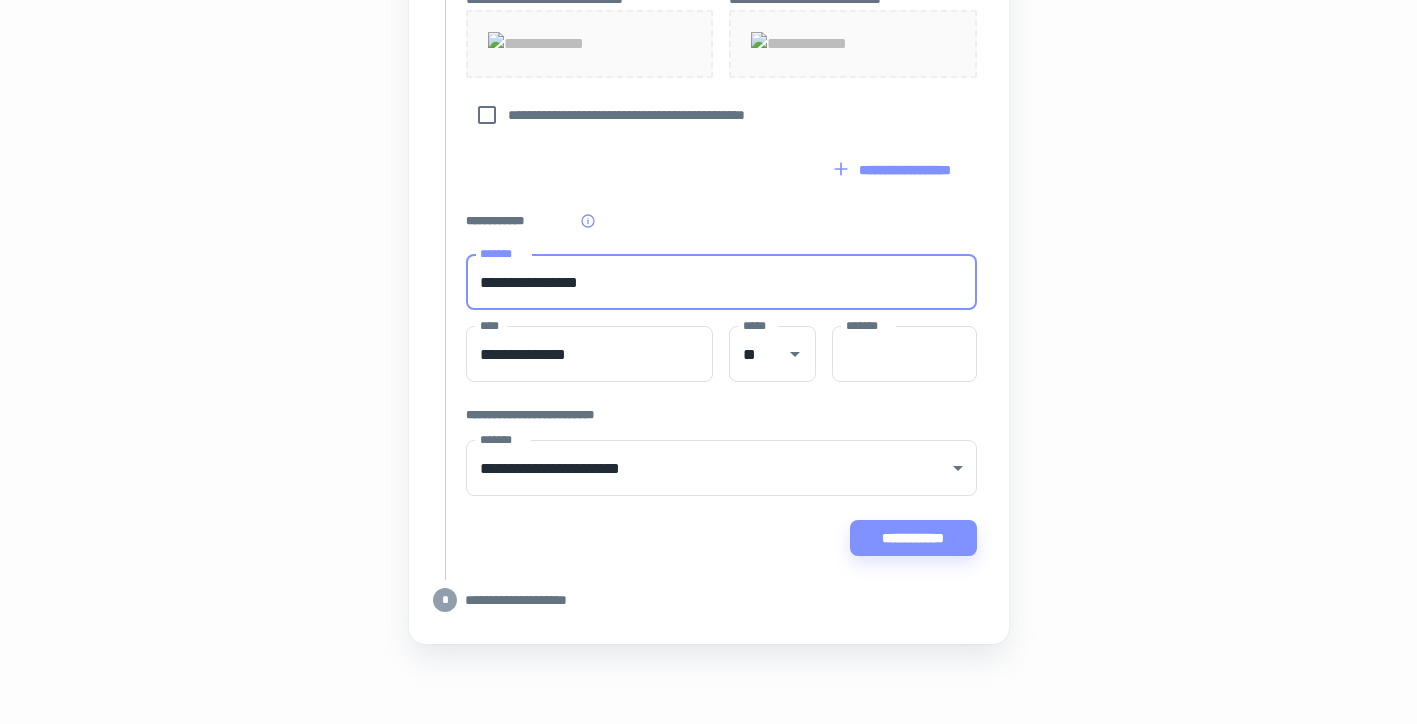 type on "*****" 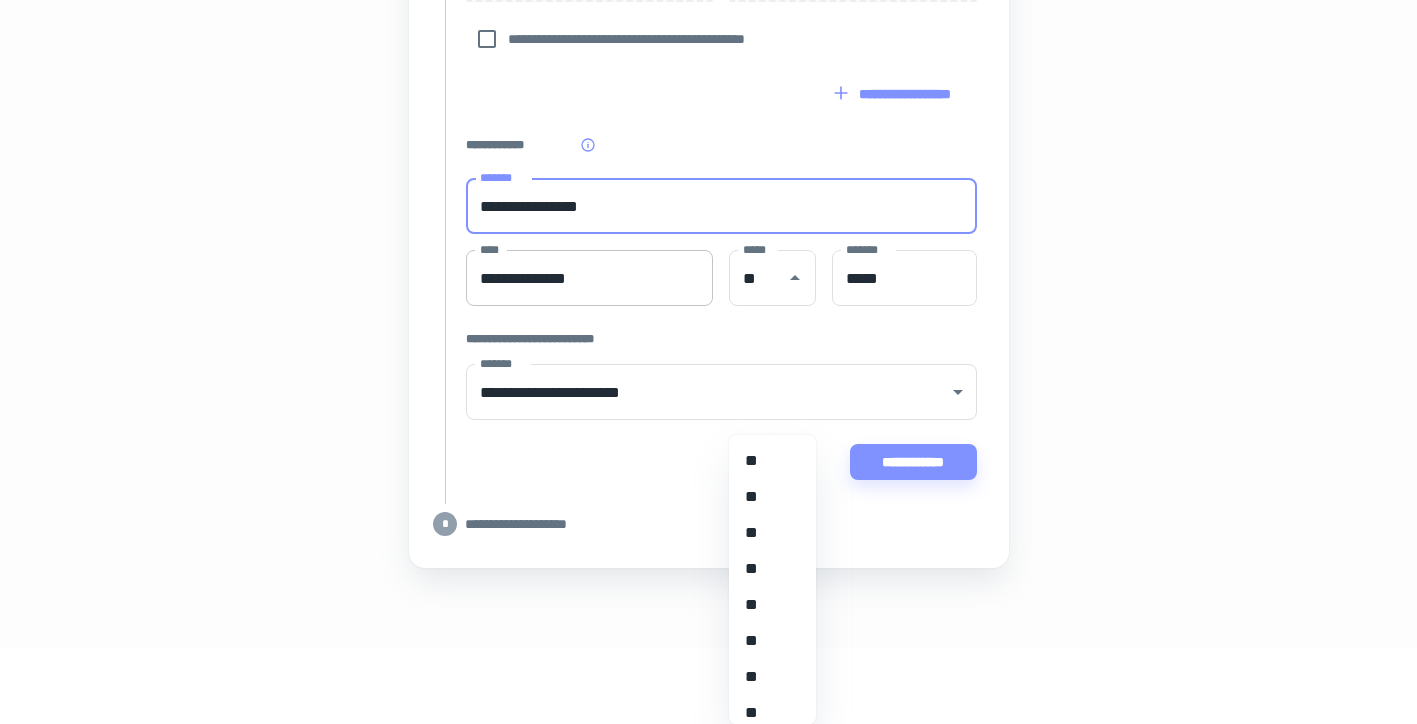 type 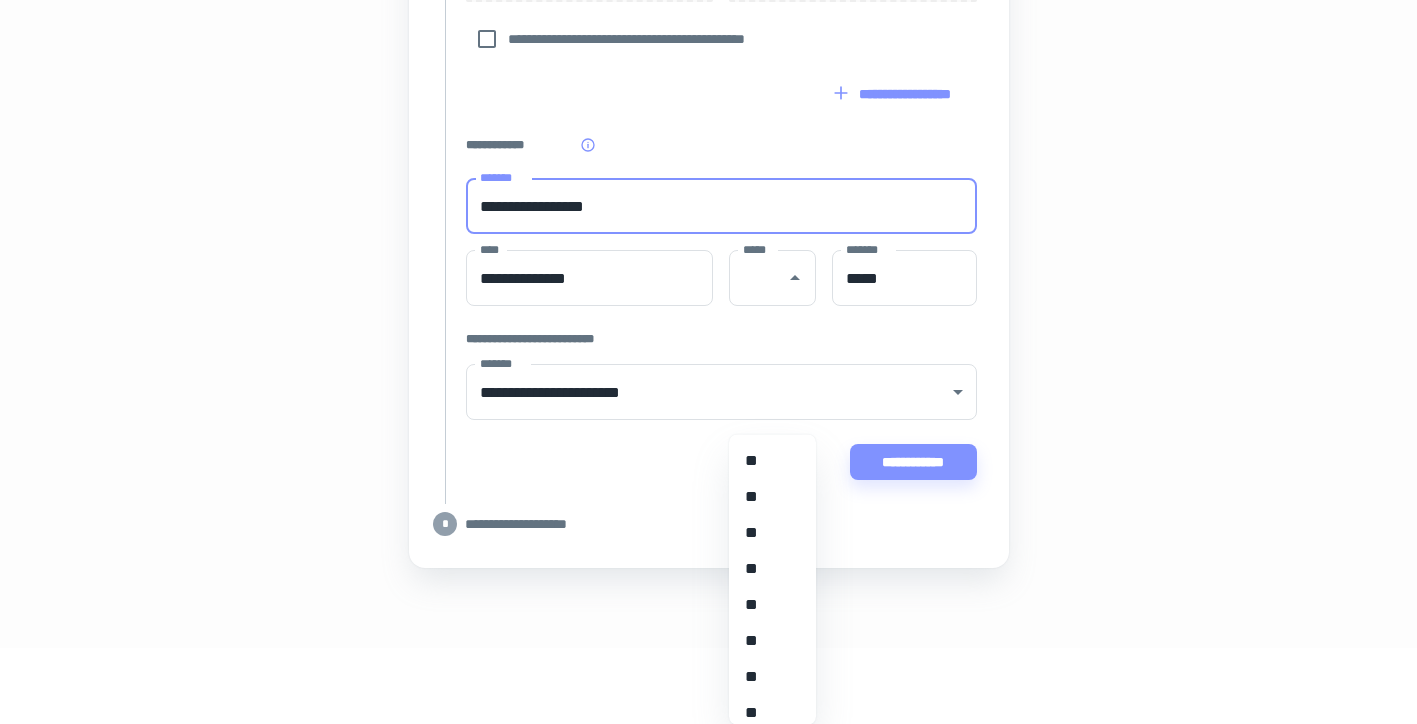 type on "**********" 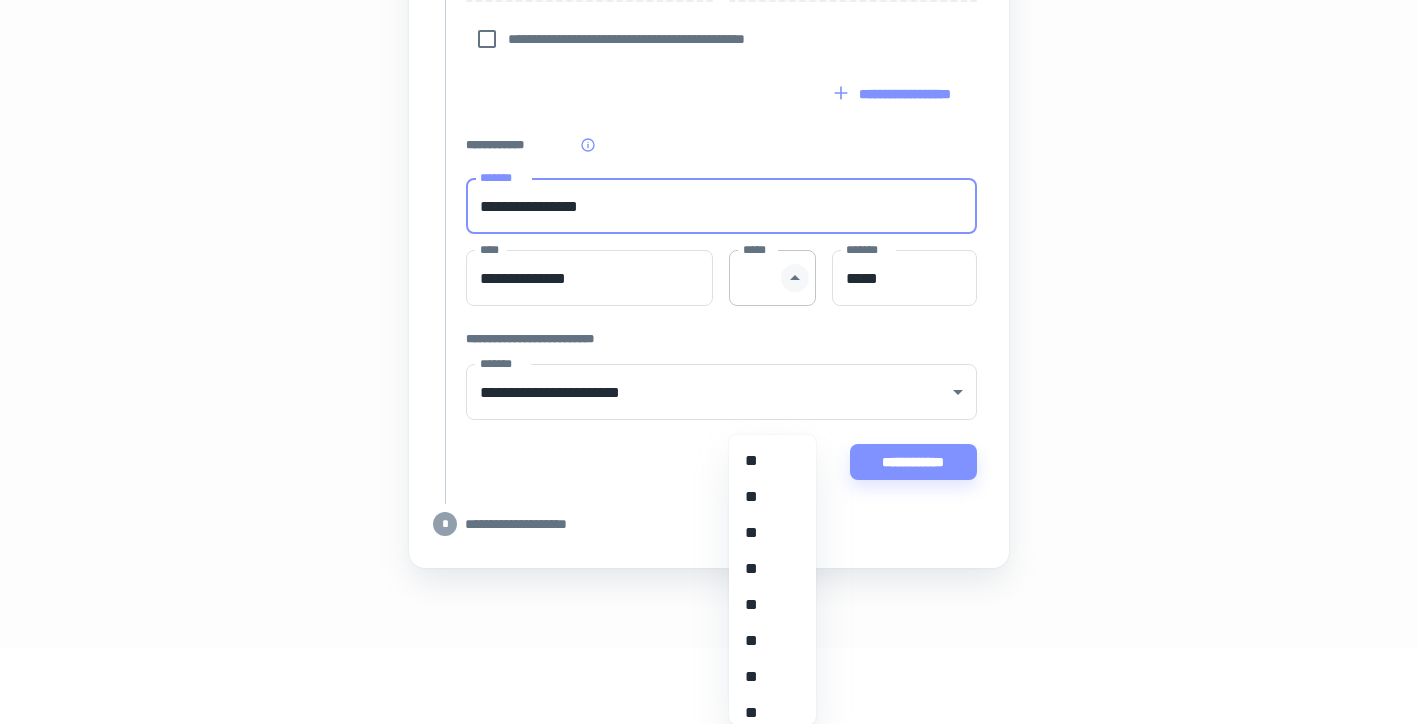 click 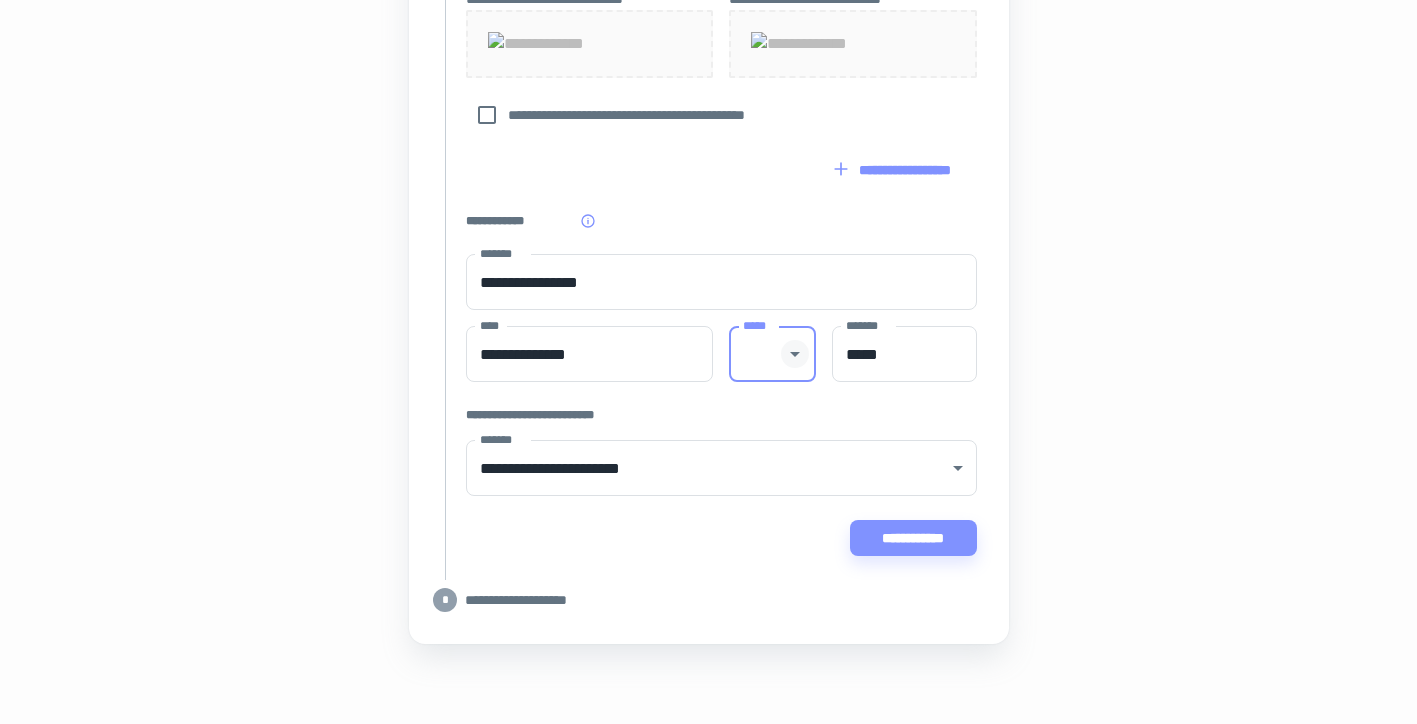 scroll, scrollTop: 1293, scrollLeft: 0, axis: vertical 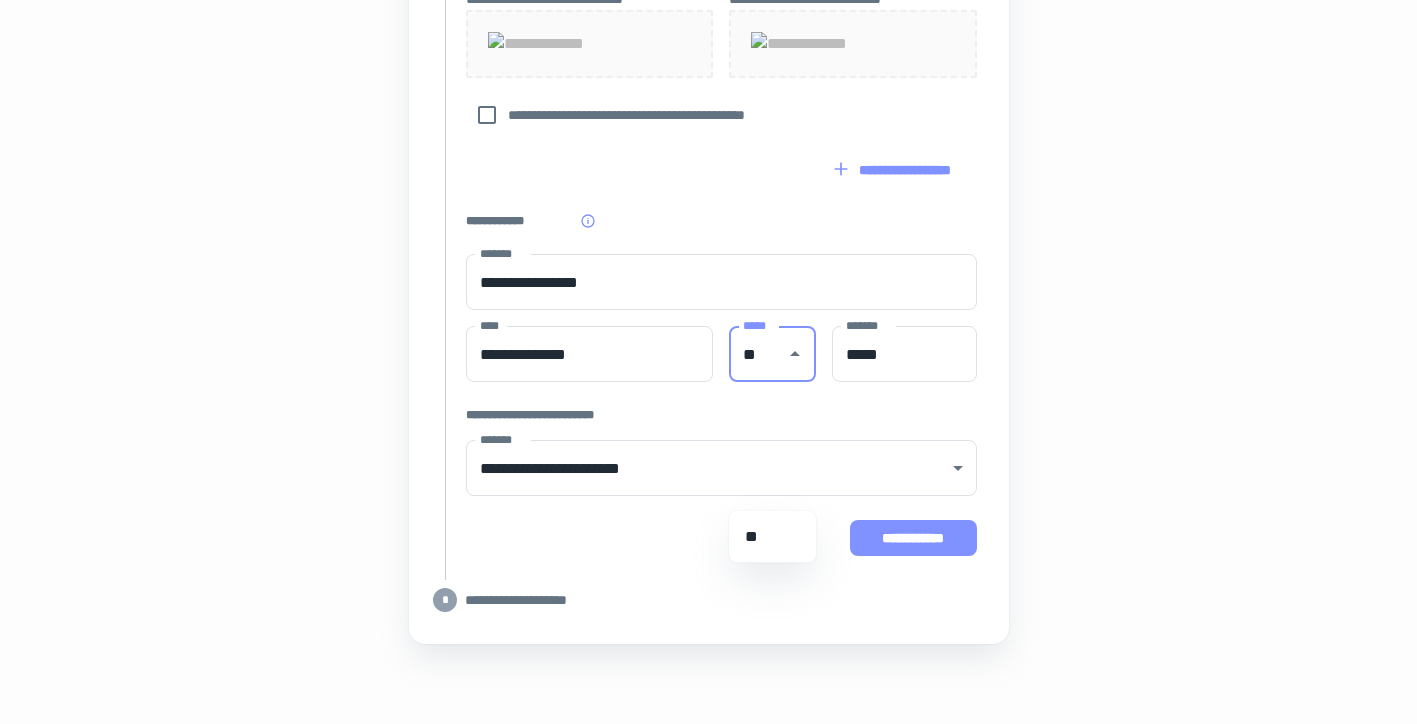 type on "**" 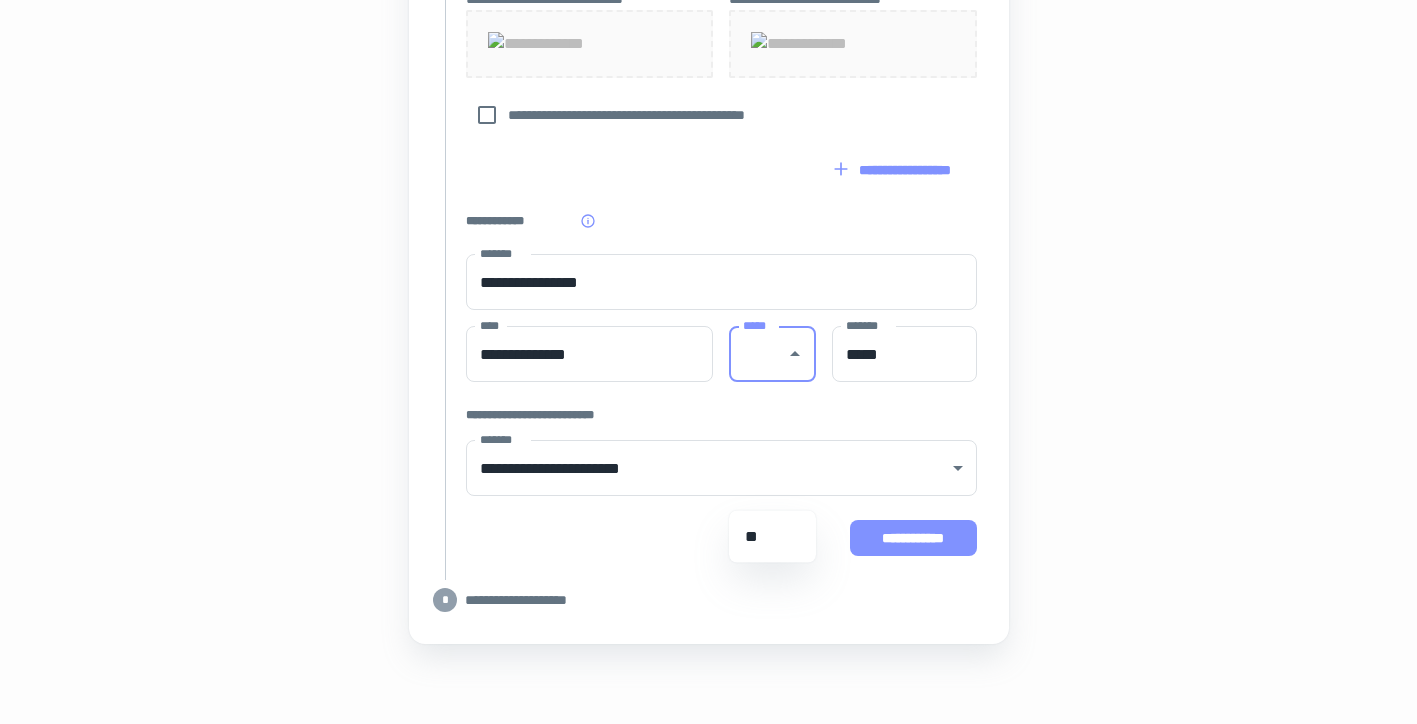 click on "**********" at bounding box center [913, 538] 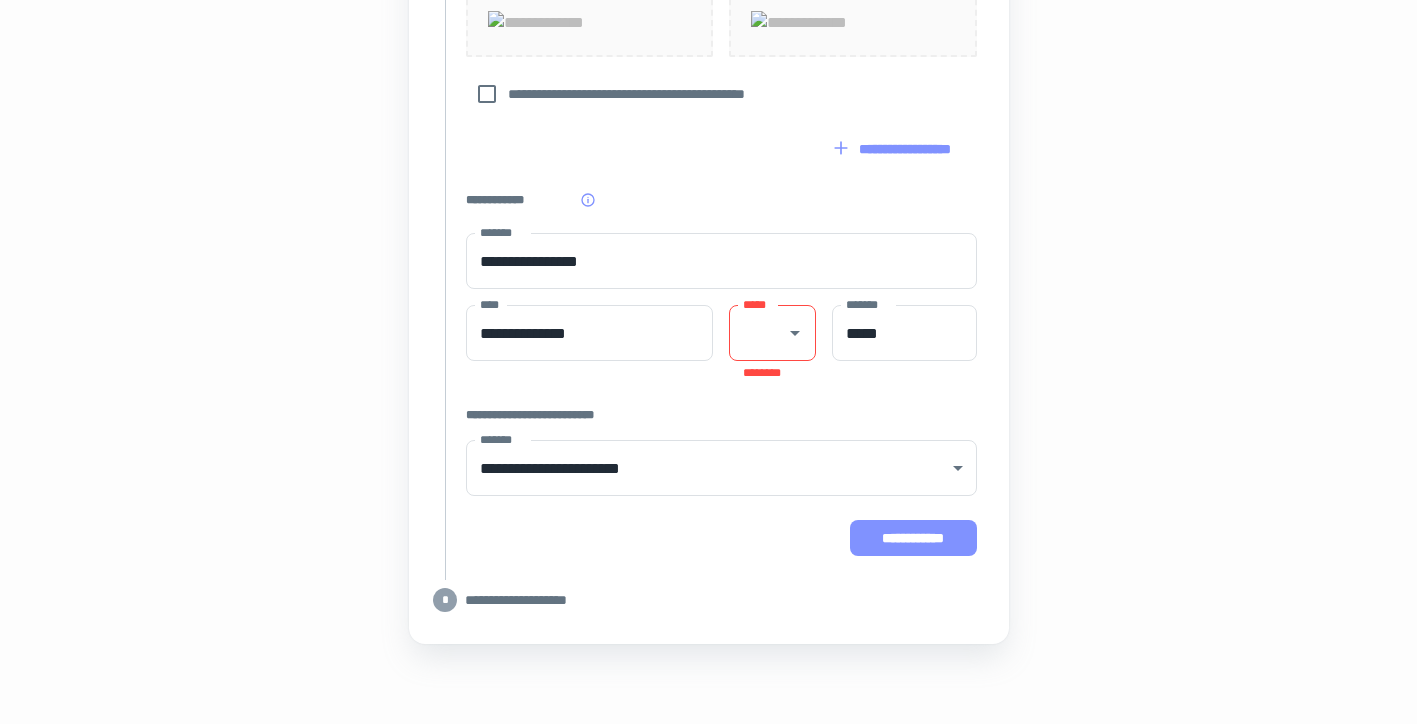 click on "**********" at bounding box center [913, 538] 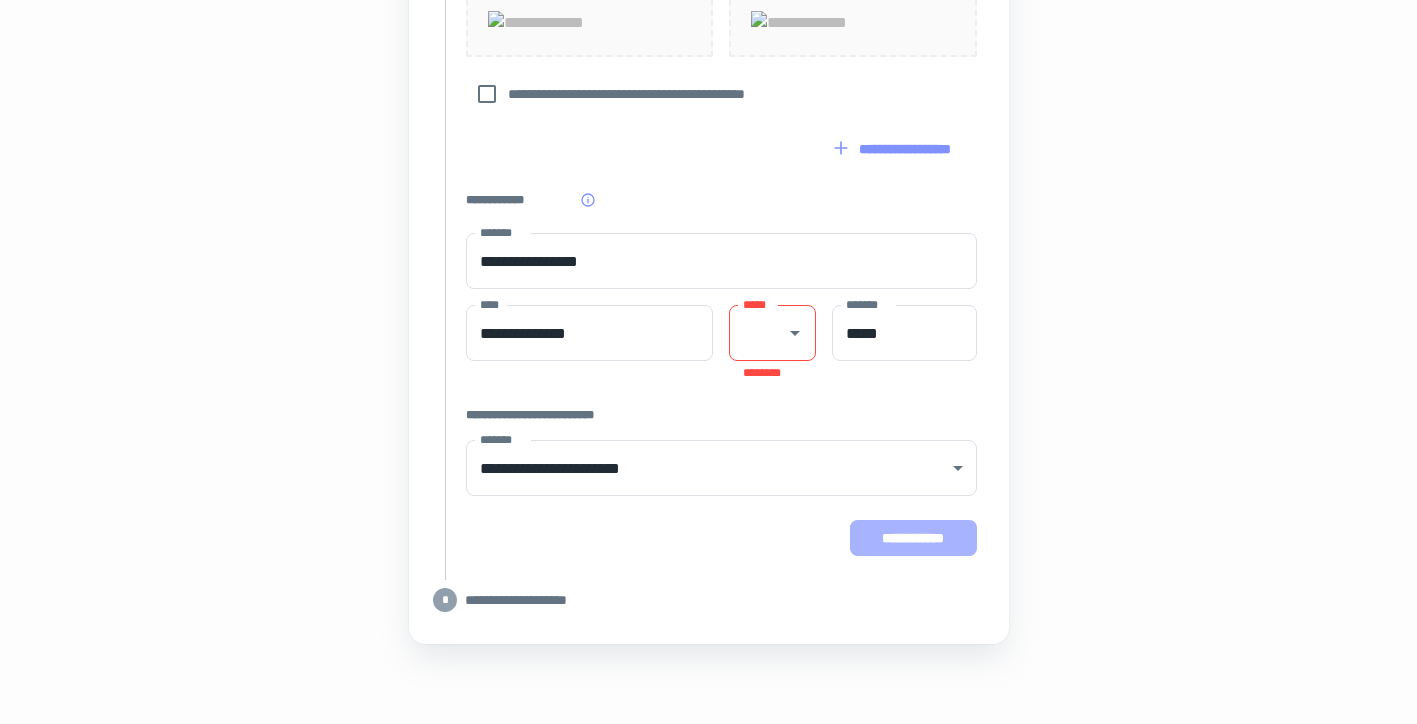 click on "**********" at bounding box center (913, 538) 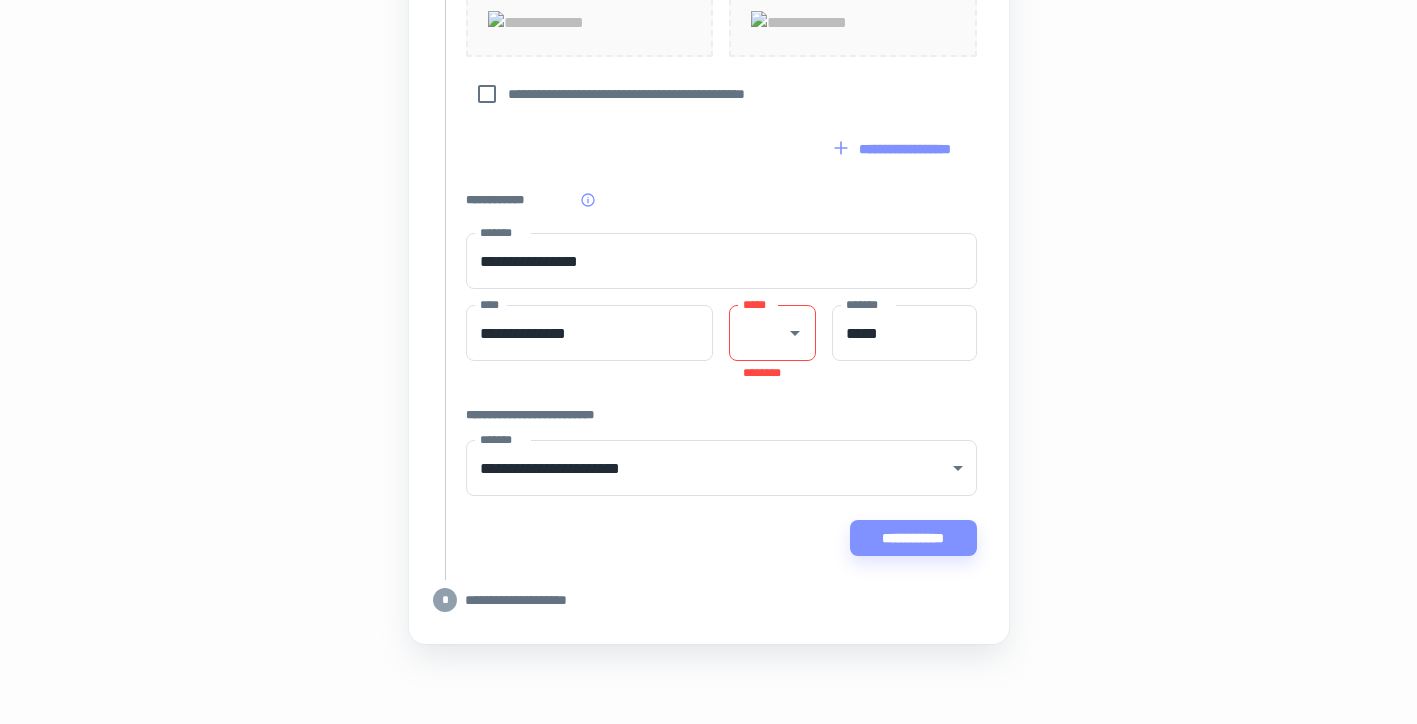 scroll, scrollTop: 1314, scrollLeft: 0, axis: vertical 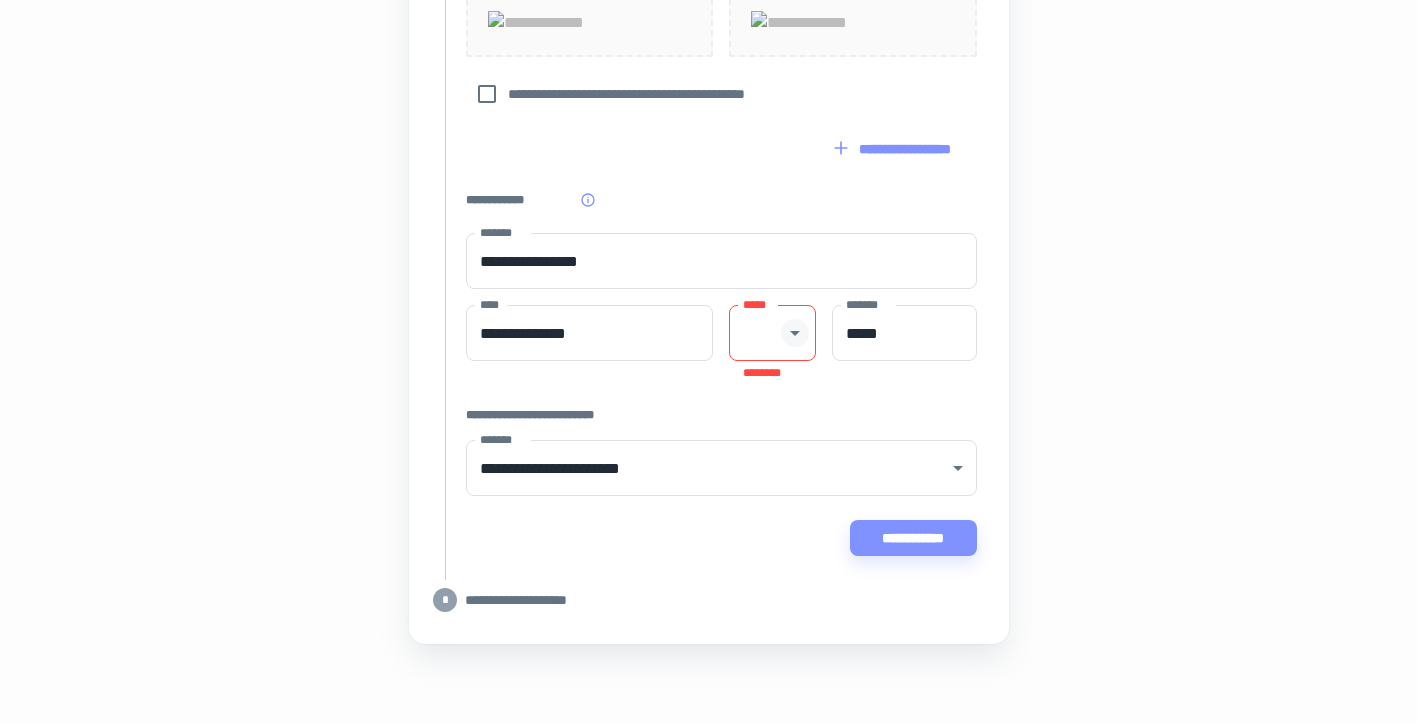 click 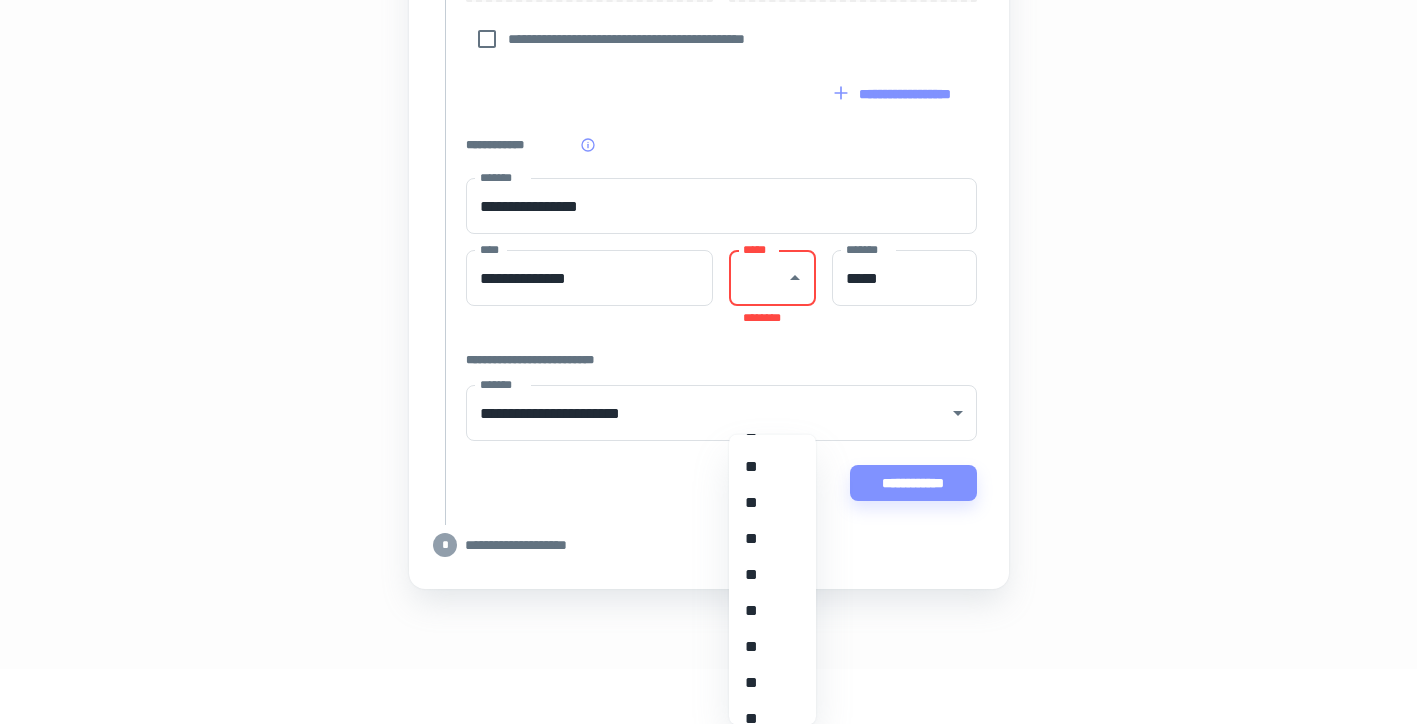 scroll, scrollTop: 1388, scrollLeft: 0, axis: vertical 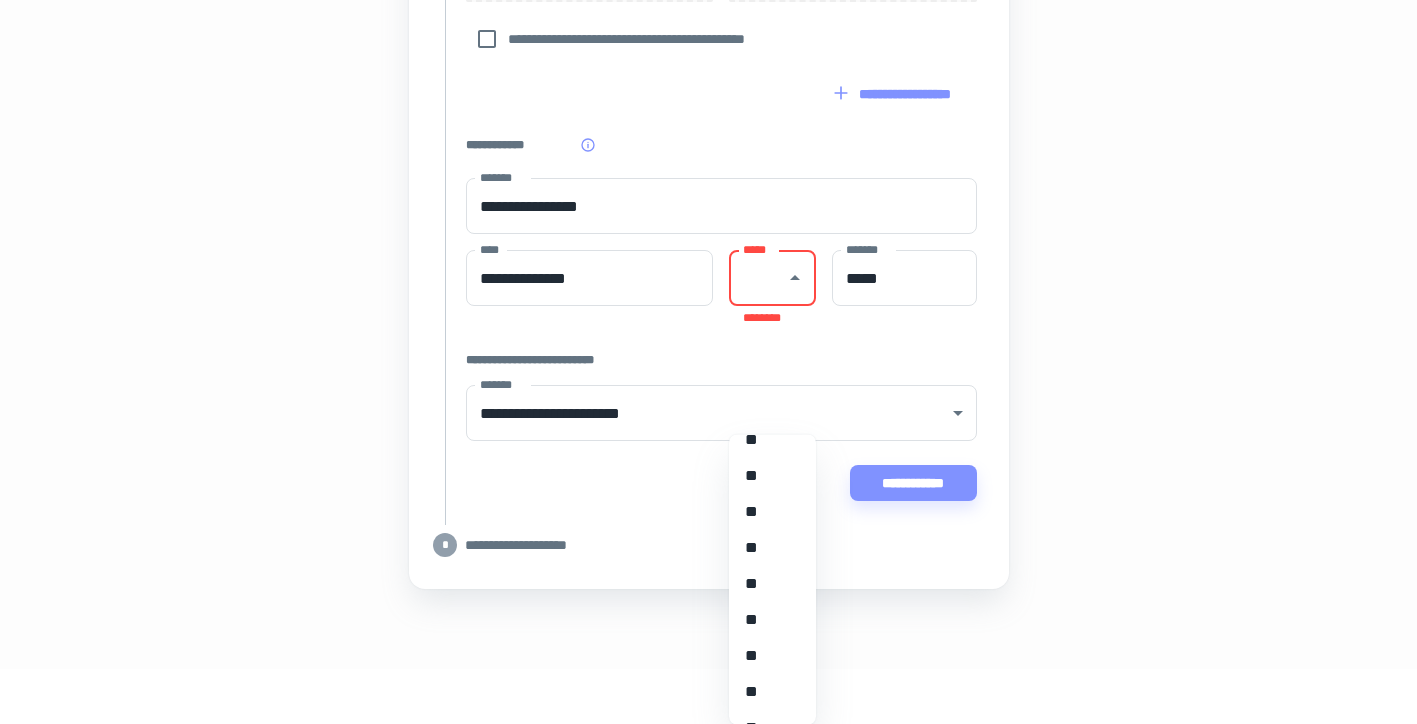click on "**" at bounding box center [772, 513] 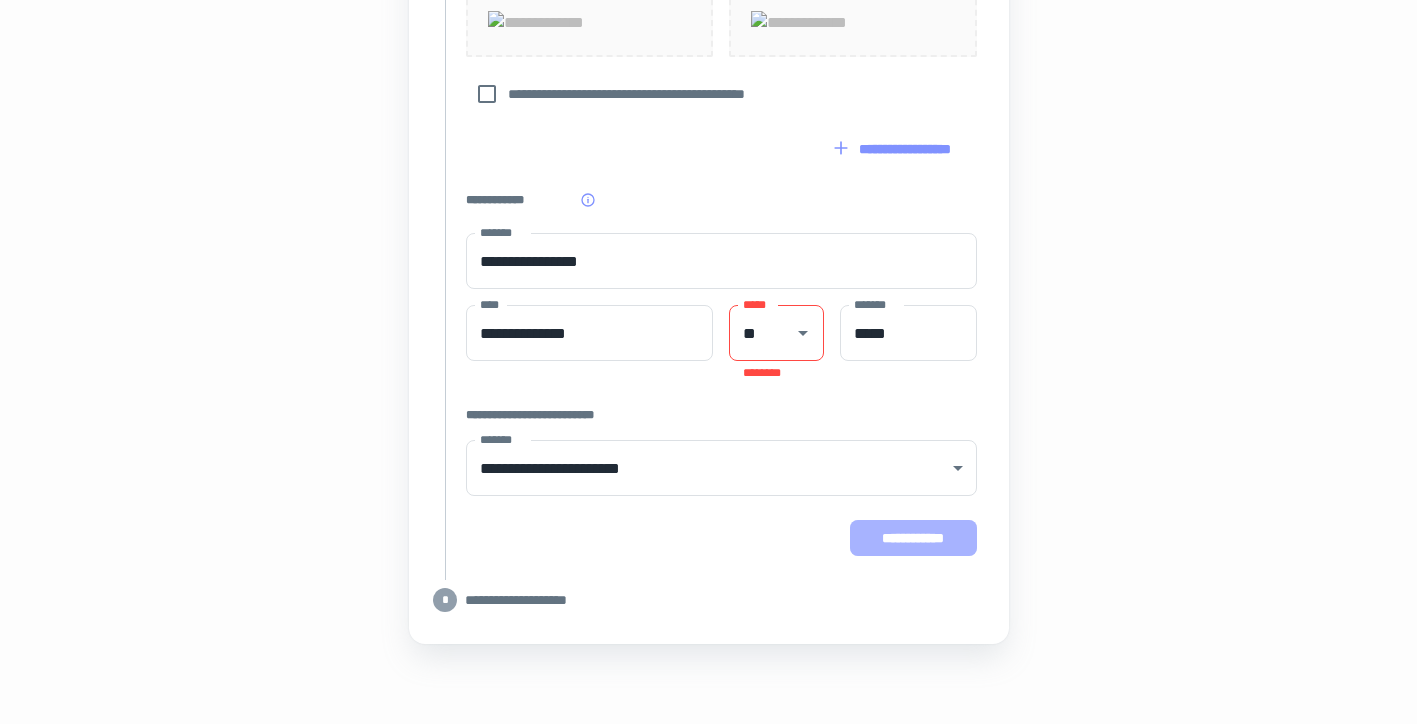 click on "**********" at bounding box center (913, 538) 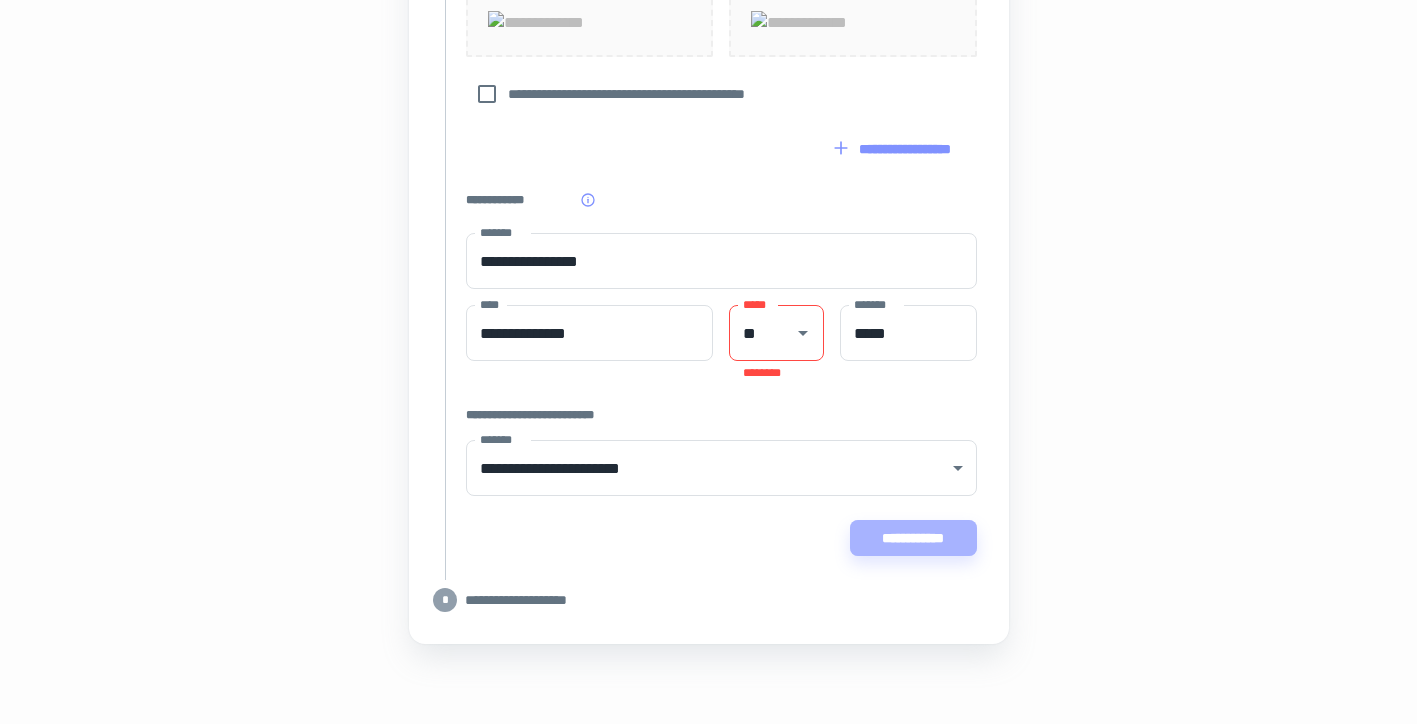 scroll, scrollTop: 1293, scrollLeft: 0, axis: vertical 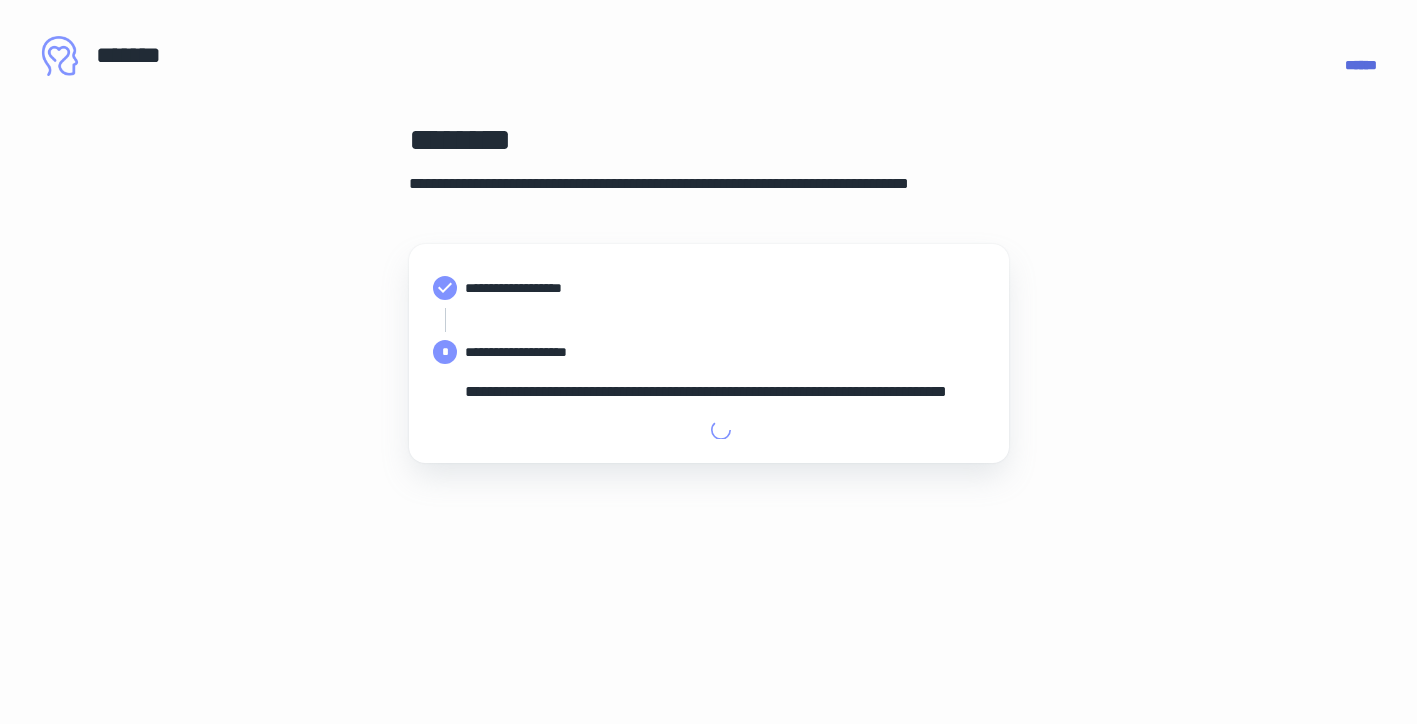 type on "**********" 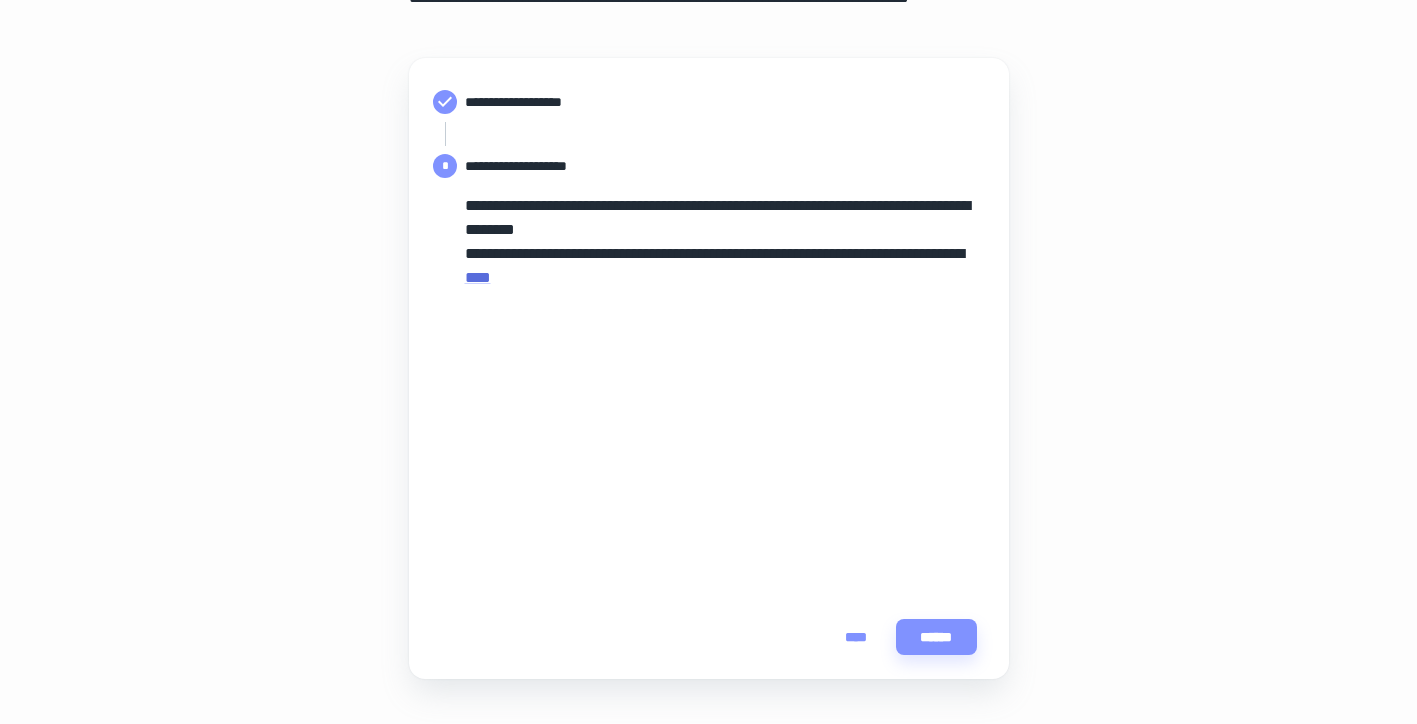 scroll, scrollTop: 190, scrollLeft: 0, axis: vertical 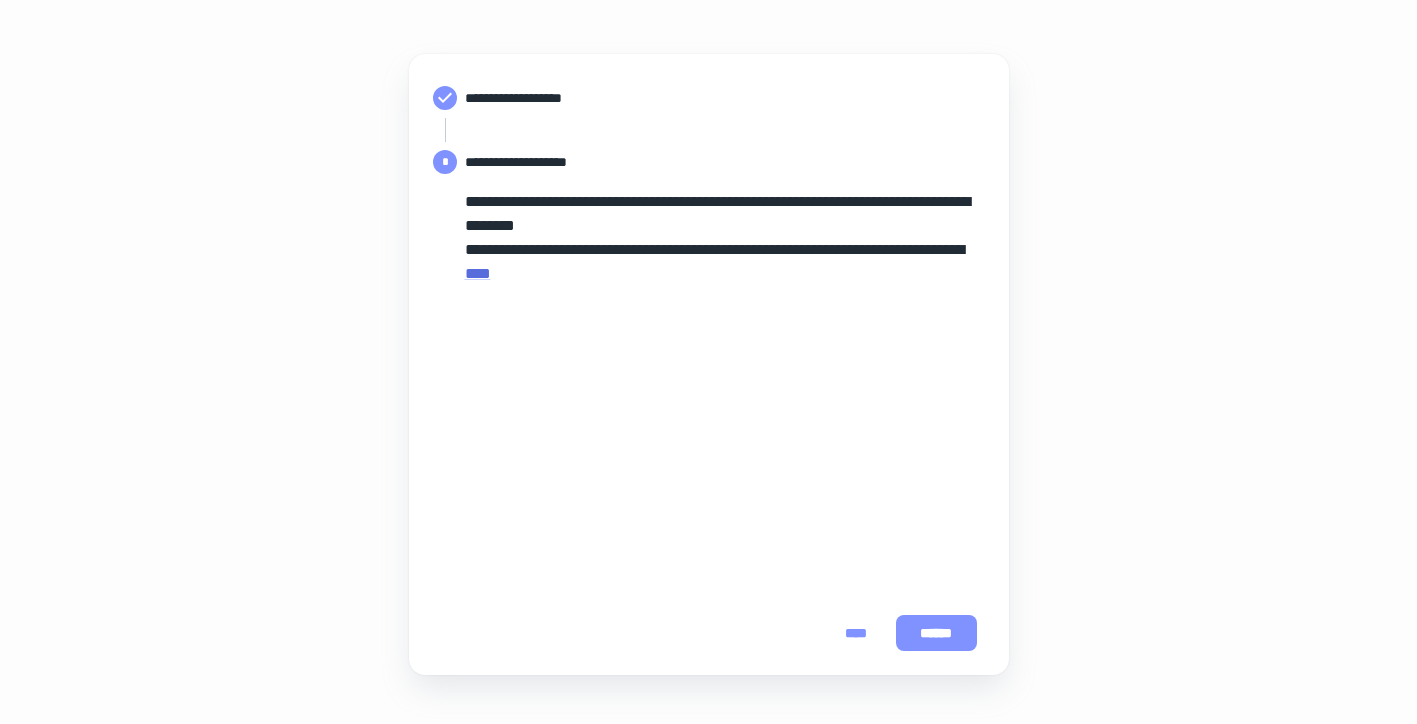 click on "******" at bounding box center [936, 633] 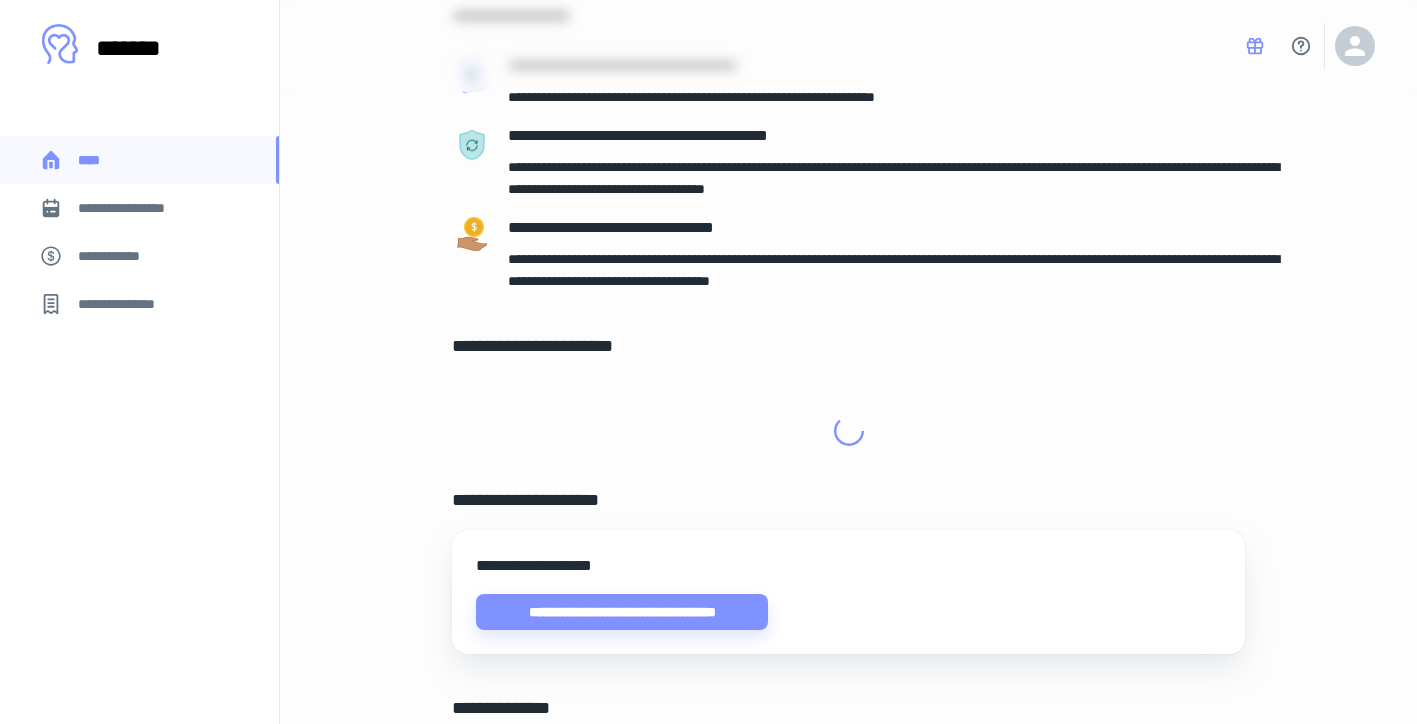 scroll, scrollTop: 0, scrollLeft: 0, axis: both 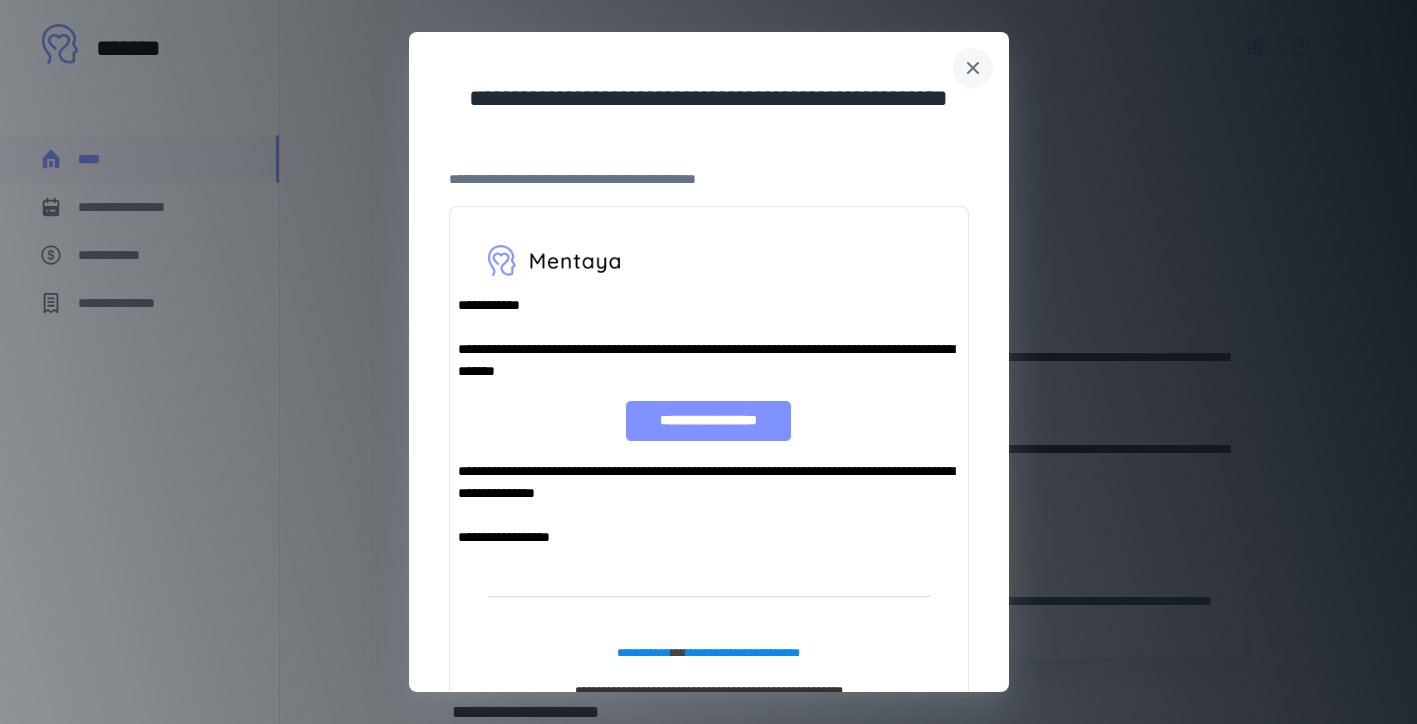 click 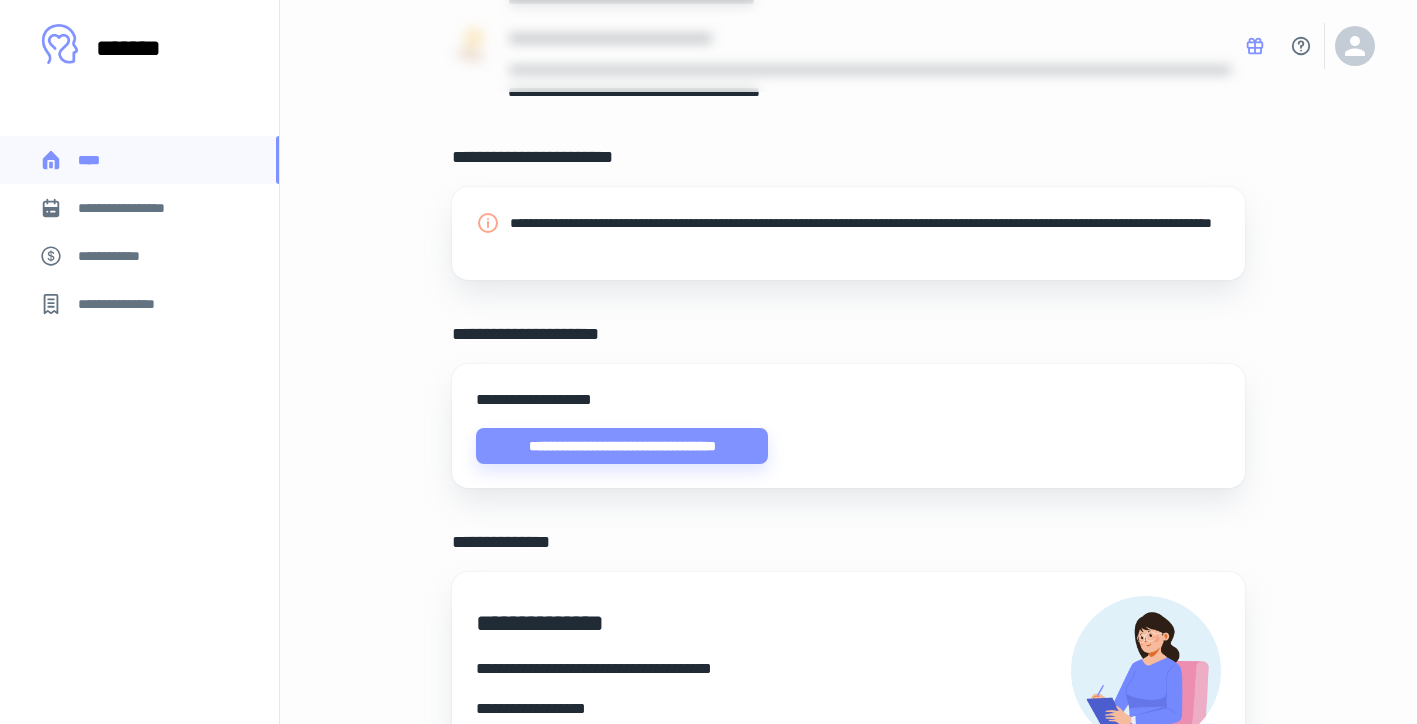 scroll, scrollTop: 0, scrollLeft: 0, axis: both 